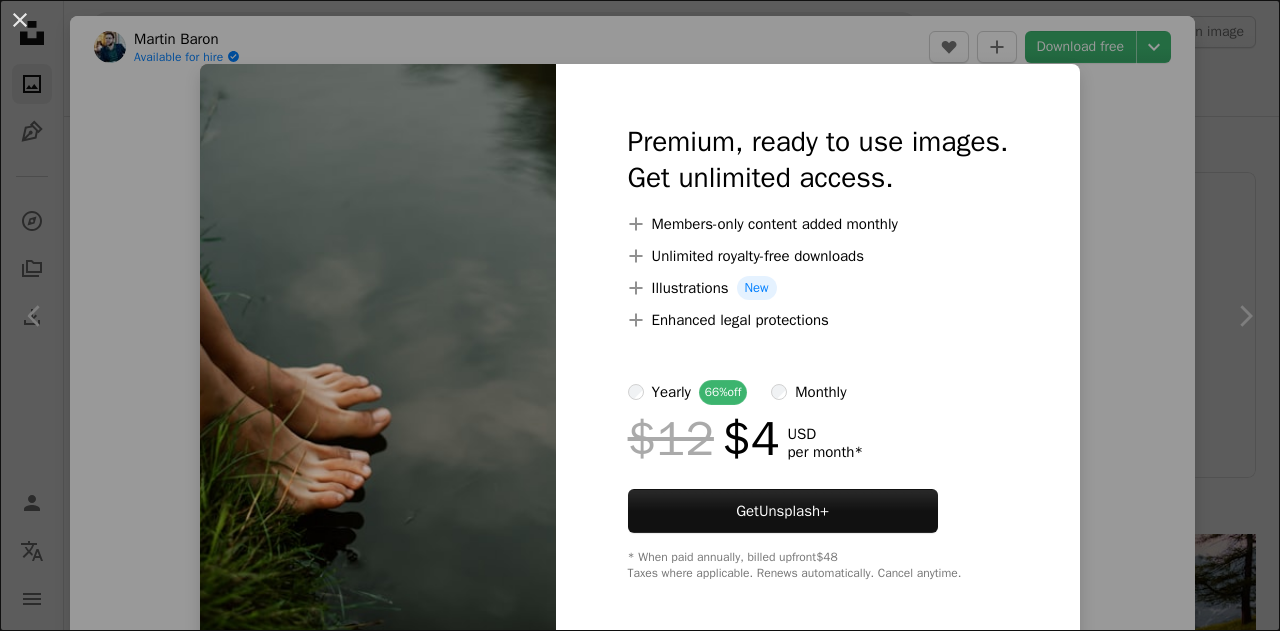 scroll, scrollTop: 4774, scrollLeft: 0, axis: vertical 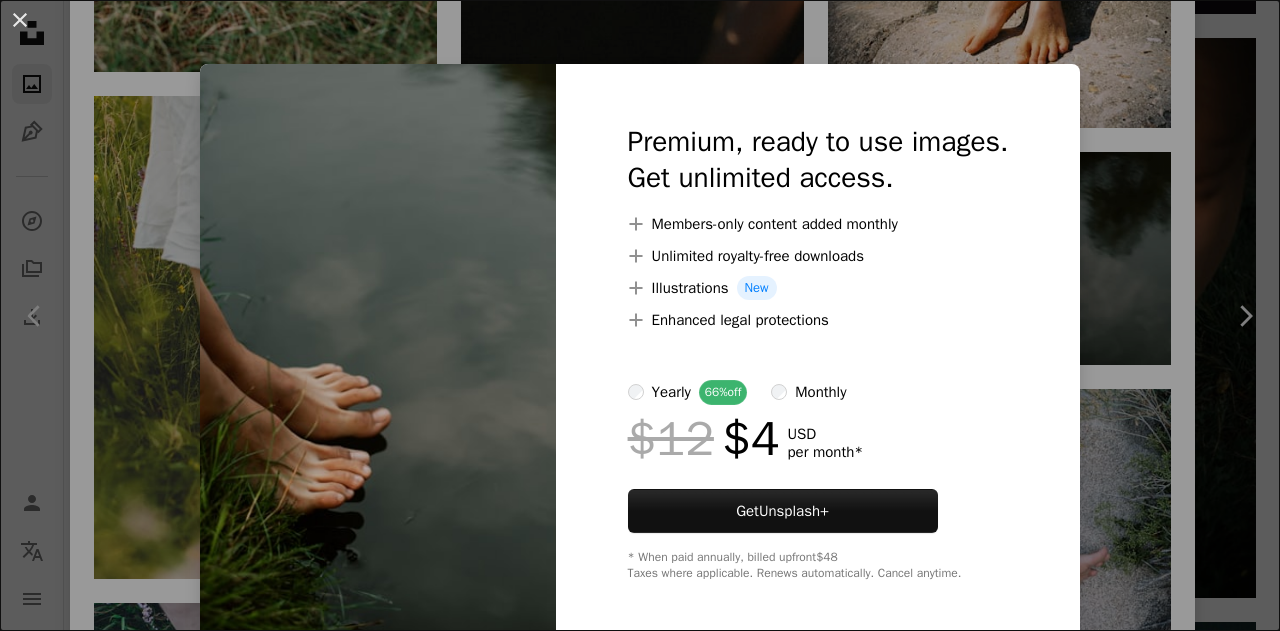 click on "An X shape Premium, ready to use images. Get unlimited access. A plus sign Members-only content added monthly A plus sign Unlimited royalty-free downloads A plus sign Illustrations  New A plus sign Enhanced legal protections yearly 66%  off monthly $12   $4 USD per month * Get  Unsplash+ * When paid annually, billed upfront  $48 Taxes where applicable. Renews automatically. Cancel anytime." at bounding box center [640, 315] 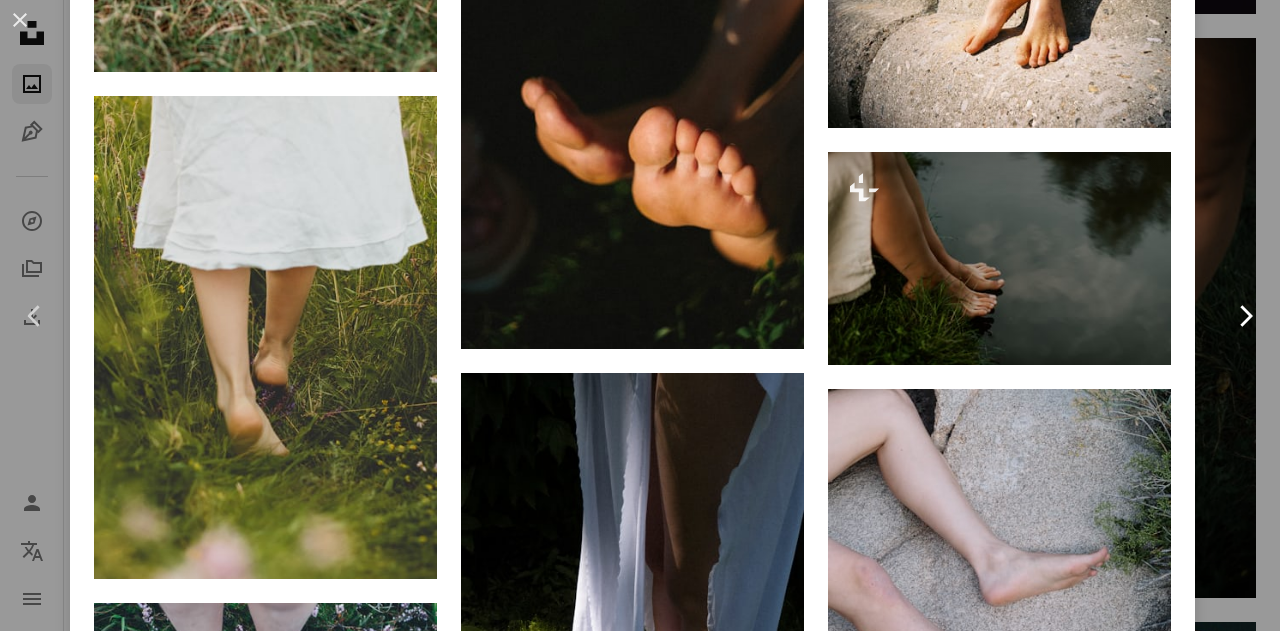 click on "Chevron right" at bounding box center (1245, 316) 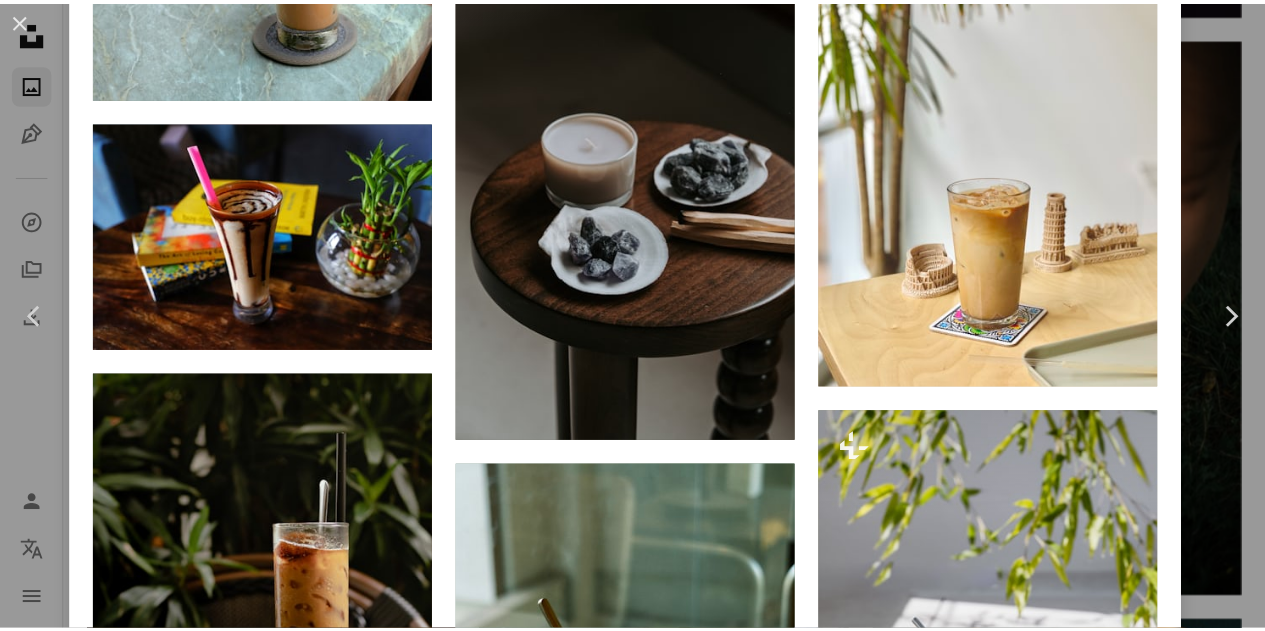 scroll, scrollTop: 0, scrollLeft: 0, axis: both 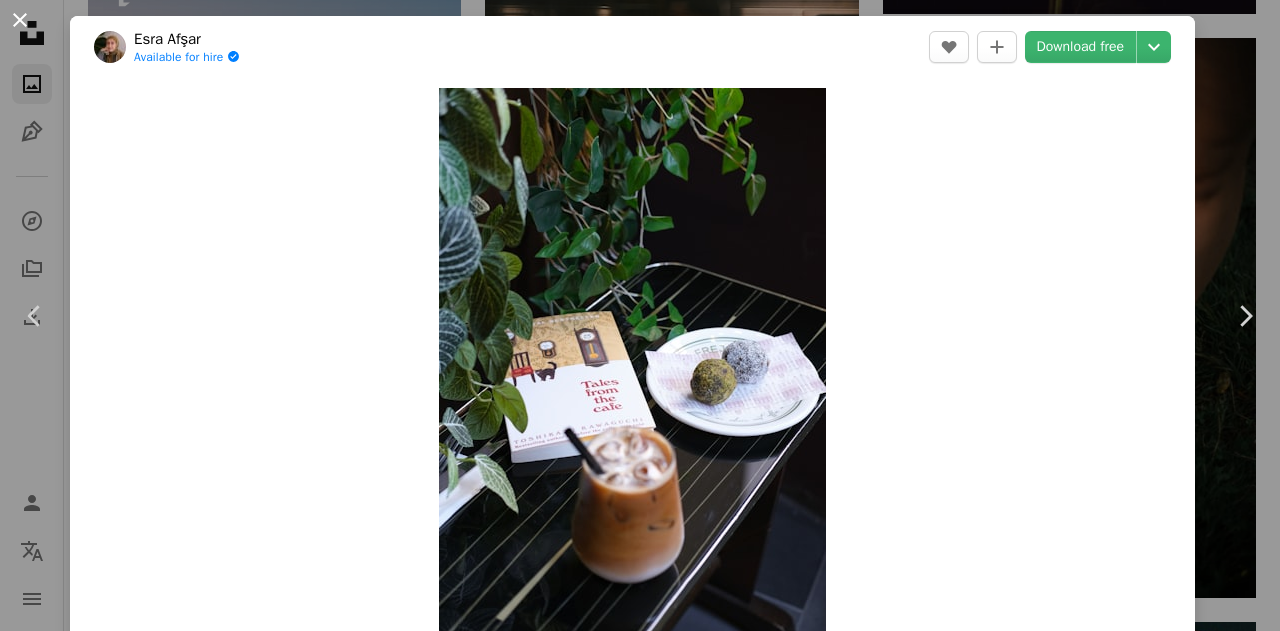 click on "An X shape" at bounding box center [20, 20] 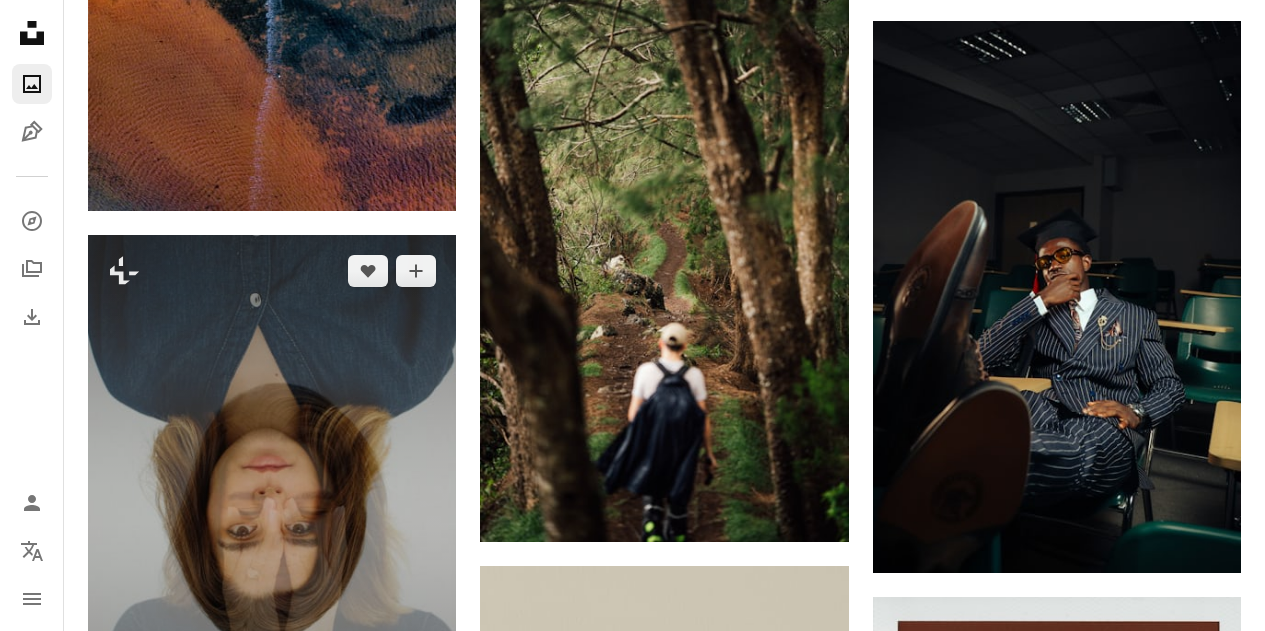 scroll, scrollTop: 6274, scrollLeft: 0, axis: vertical 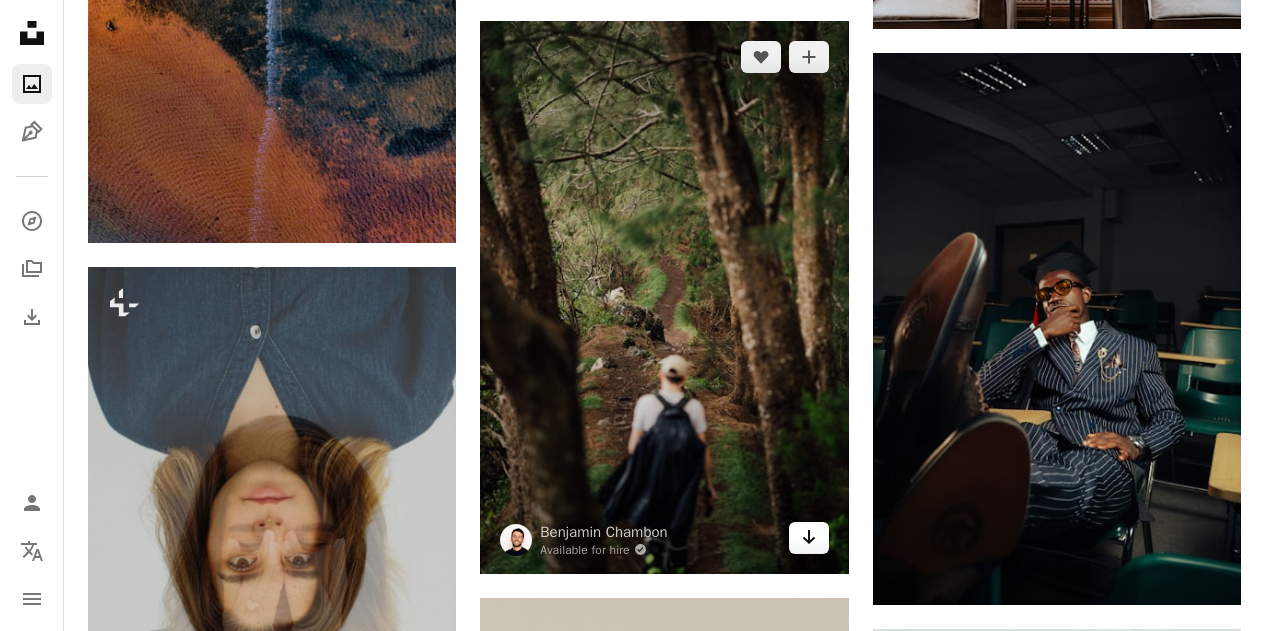 click on "Arrow pointing down" 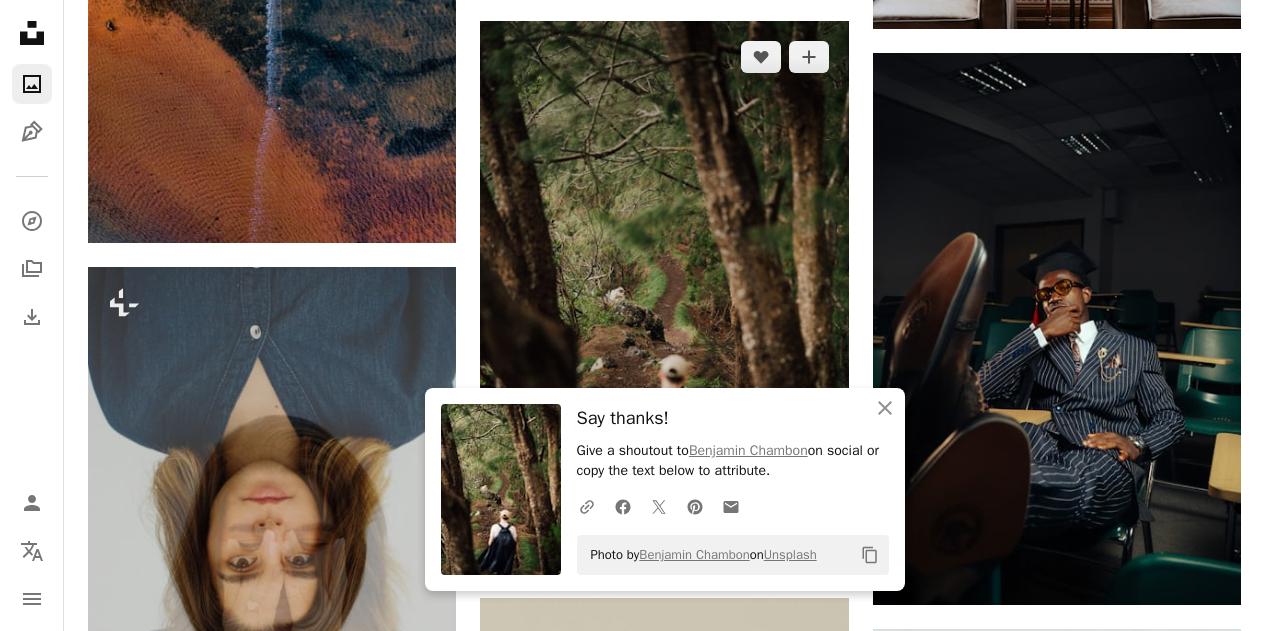 scroll, scrollTop: 6874, scrollLeft: 0, axis: vertical 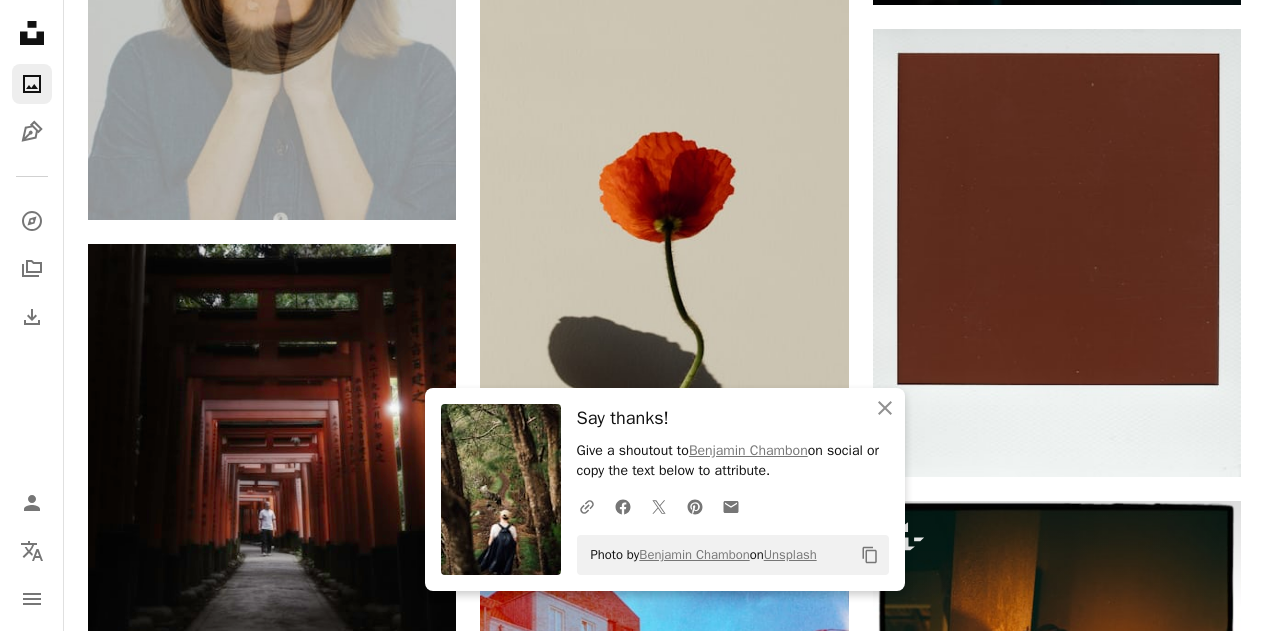 click on "Plus sign for Unsplash+ A heart A plus sign [FIRST] [LAST] For Unsplash+ A lock Download Plus sign for Unsplash+ A heart A plus sign Planet Volumes For Unsplash+ A lock Download A heart A plus sign [FIRST] [LAST] Available for hire A checkmark inside of a circle Arrow pointing down A heart A plus sign [FIRST] [LAST] Available for hire A checkmark inside of a circle Arrow pointing down A heart A plus sign [FIRST] [LAST] Available for hire A checkmark inside of a circle Arrow pointing down A heart A plus sign [FIRST] [LAST] Available for hire A checkmark inside of a circle Arrow pointing down Plus sign for Unsplash+ A heart A plus sign [FIRST] [LAST] For Unsplash+ A lock Download A heart A plus sign [FIRST] Arrow pointing down A heart A plus sign [FIRST] [LAST] Arrow pointing down A heart A plus sign [FIRST] [LAST] Arrow pointing down Plus sign for Unsplash+ A heart A plus sign Planet Volumes For Unsplash+ A lock Download A heart A plus sign [FIRST] [LAST] Arrow pointing down A heart A plus sign For" at bounding box center [664, -1254] 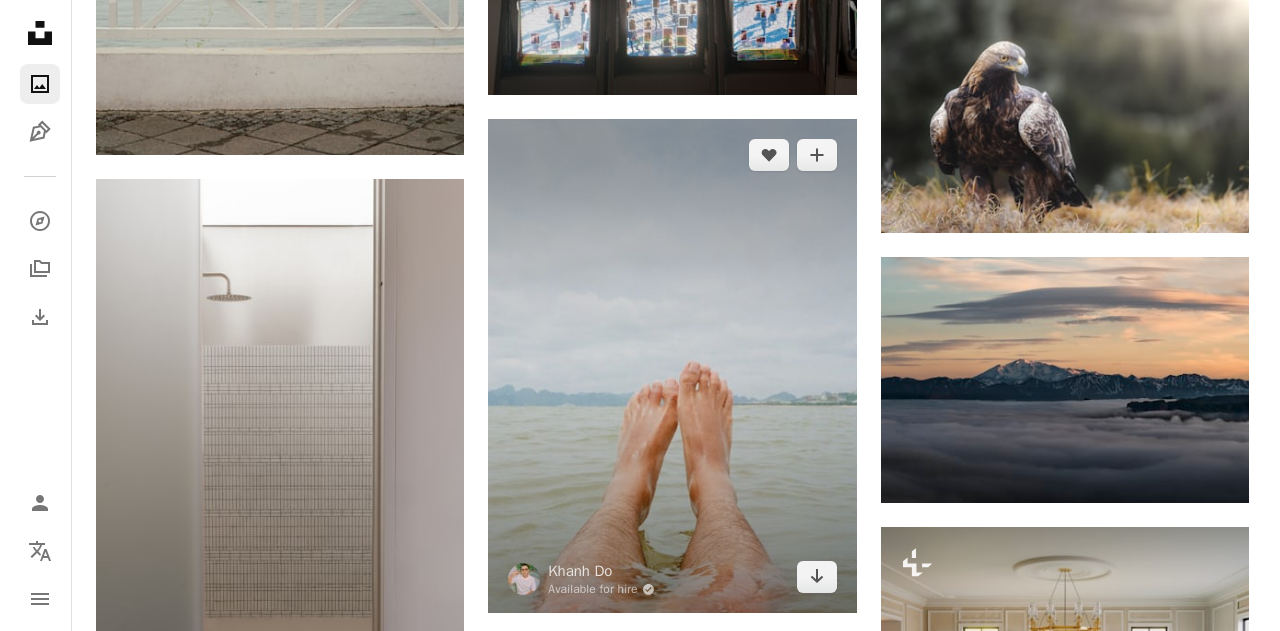 scroll, scrollTop: 24074, scrollLeft: 0, axis: vertical 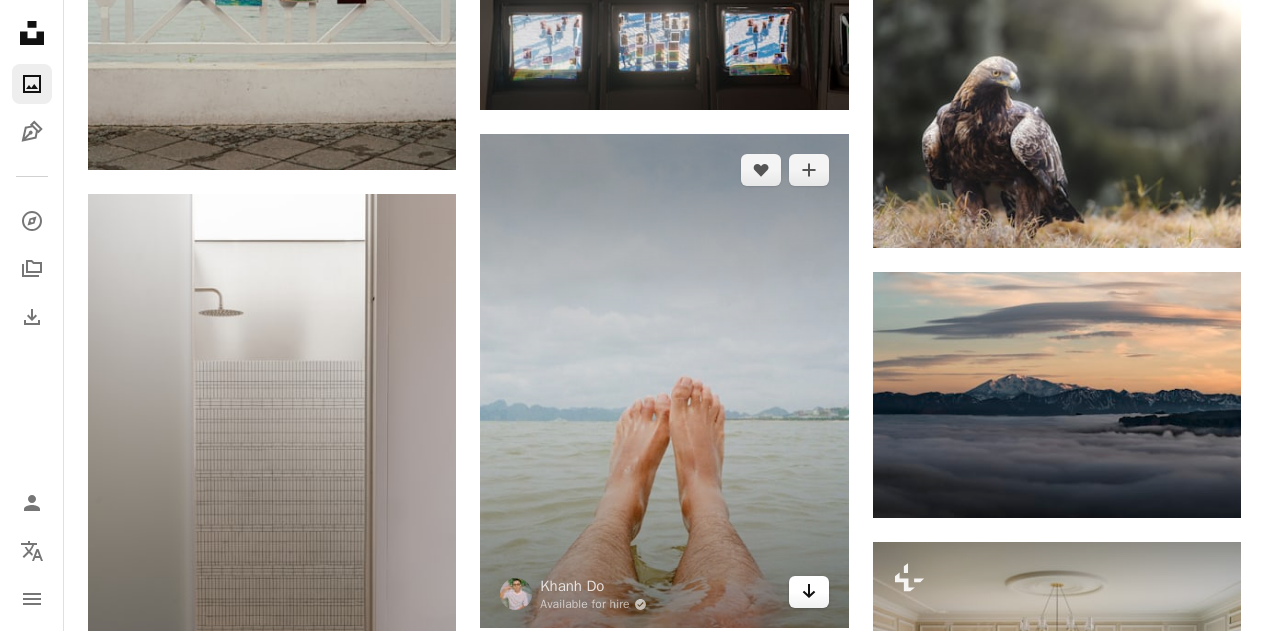 click on "Arrow pointing down" 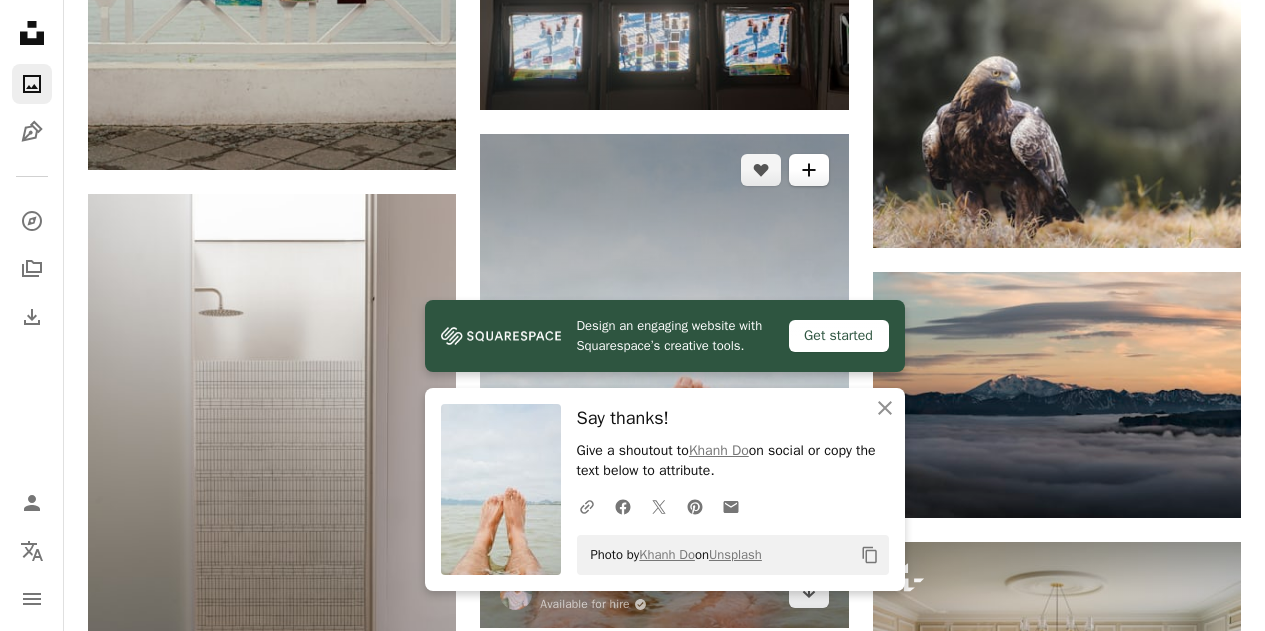 click 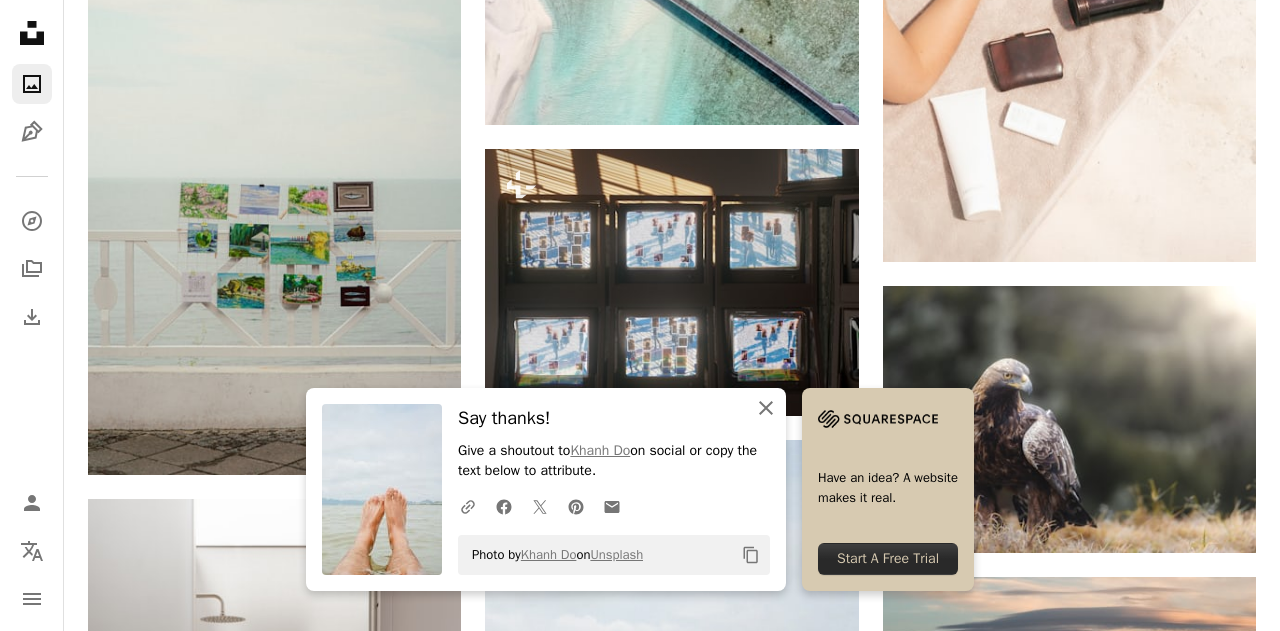 click on "An X shape" 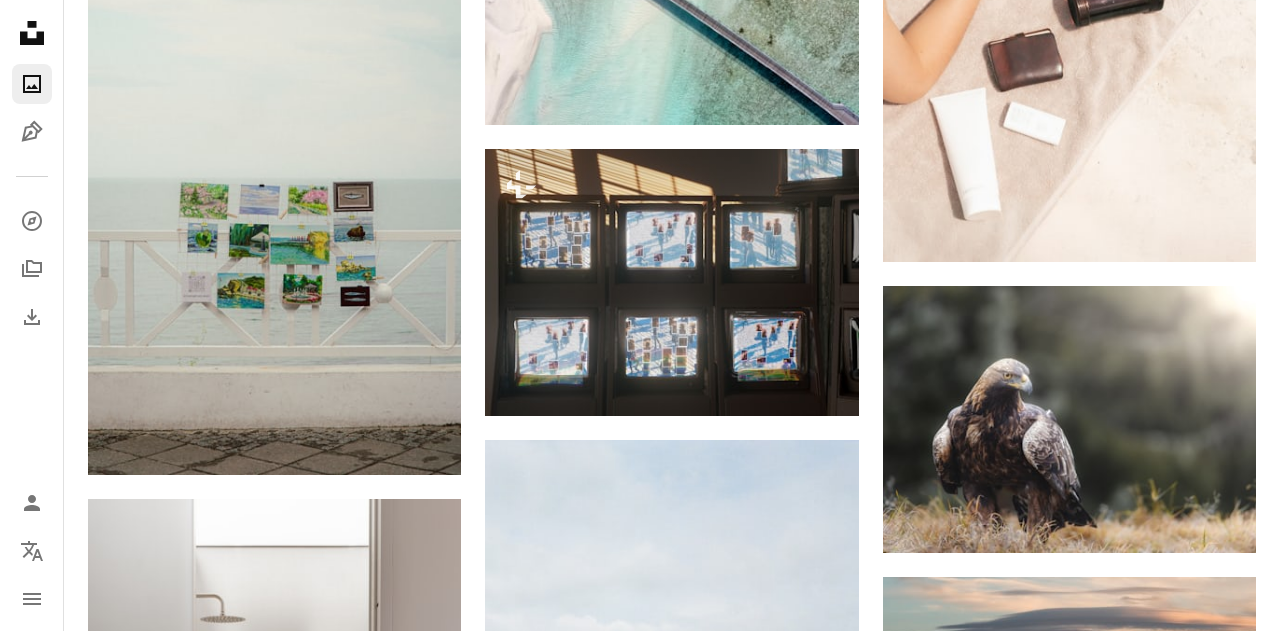 scroll, scrollTop: 10, scrollLeft: 0, axis: vertical 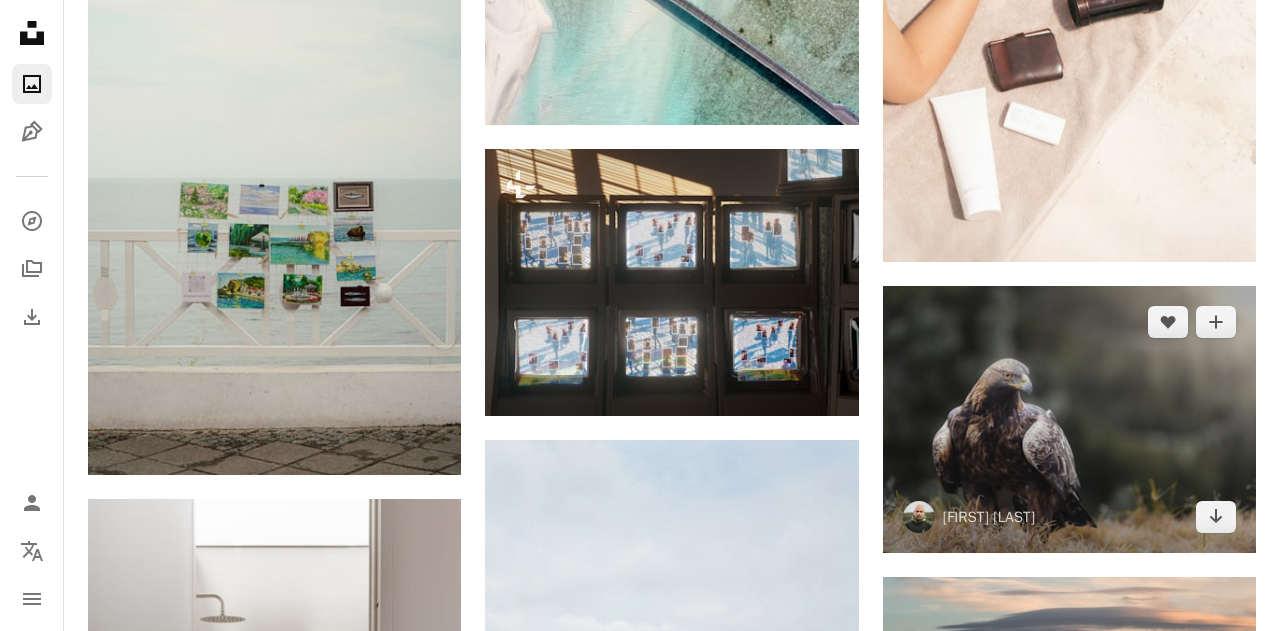 type on "**" 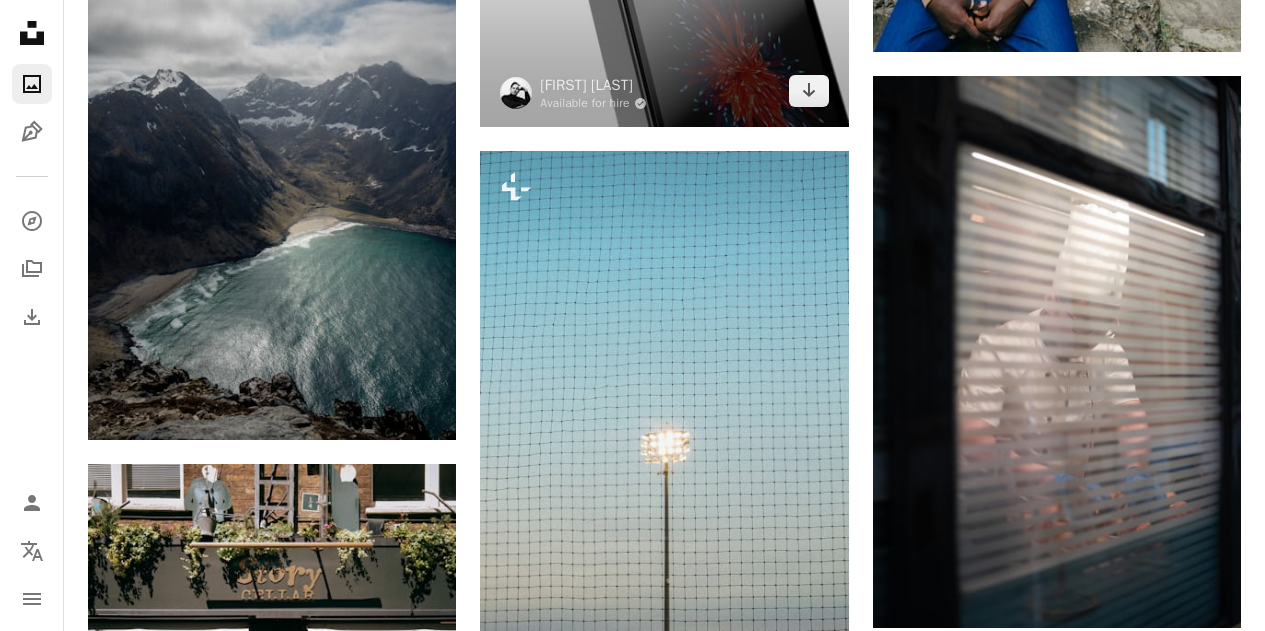 scroll, scrollTop: 30174, scrollLeft: 0, axis: vertical 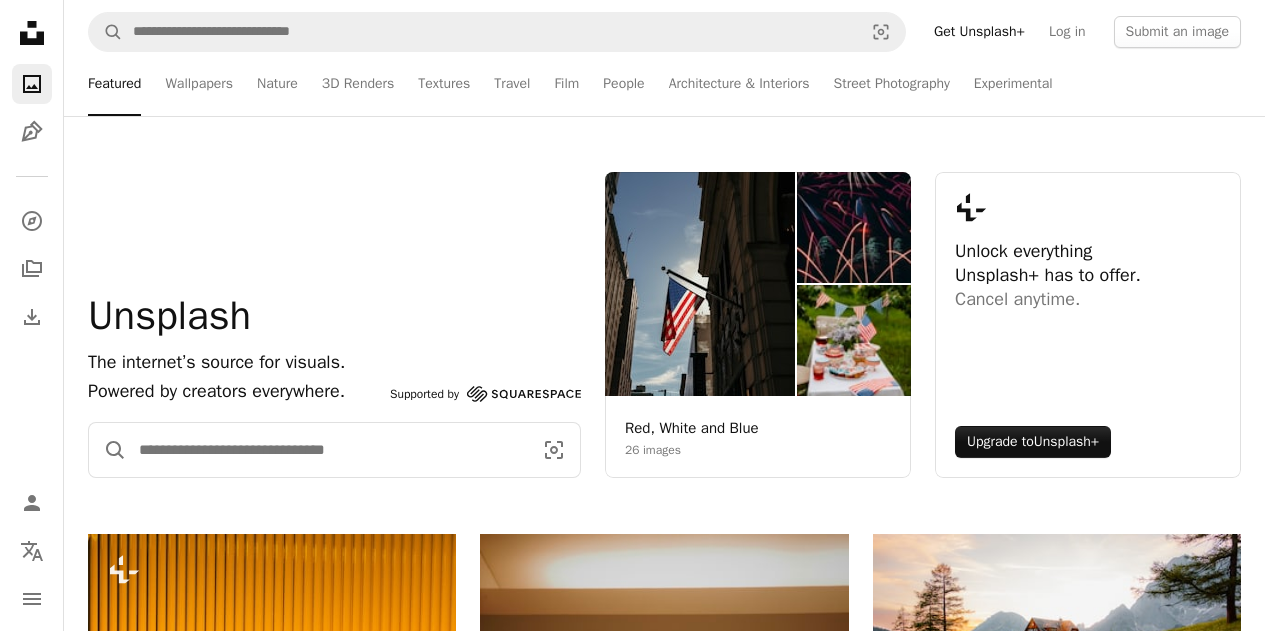 click at bounding box center (327, 450) 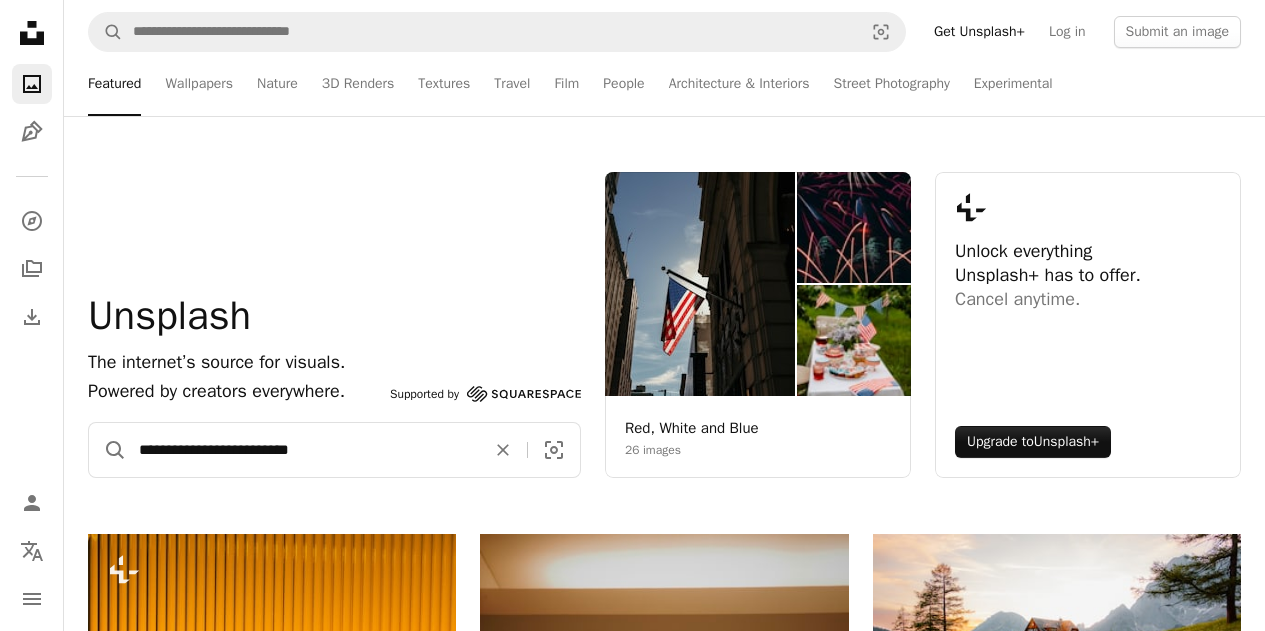 type on "**********" 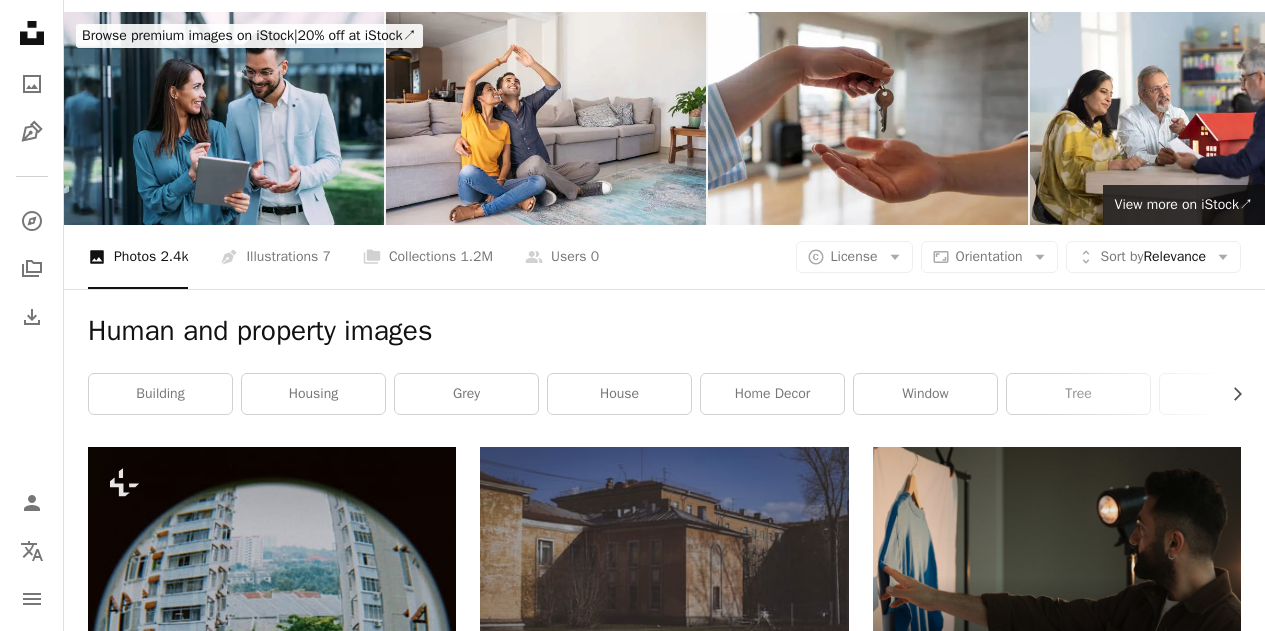scroll, scrollTop: 0, scrollLeft: 0, axis: both 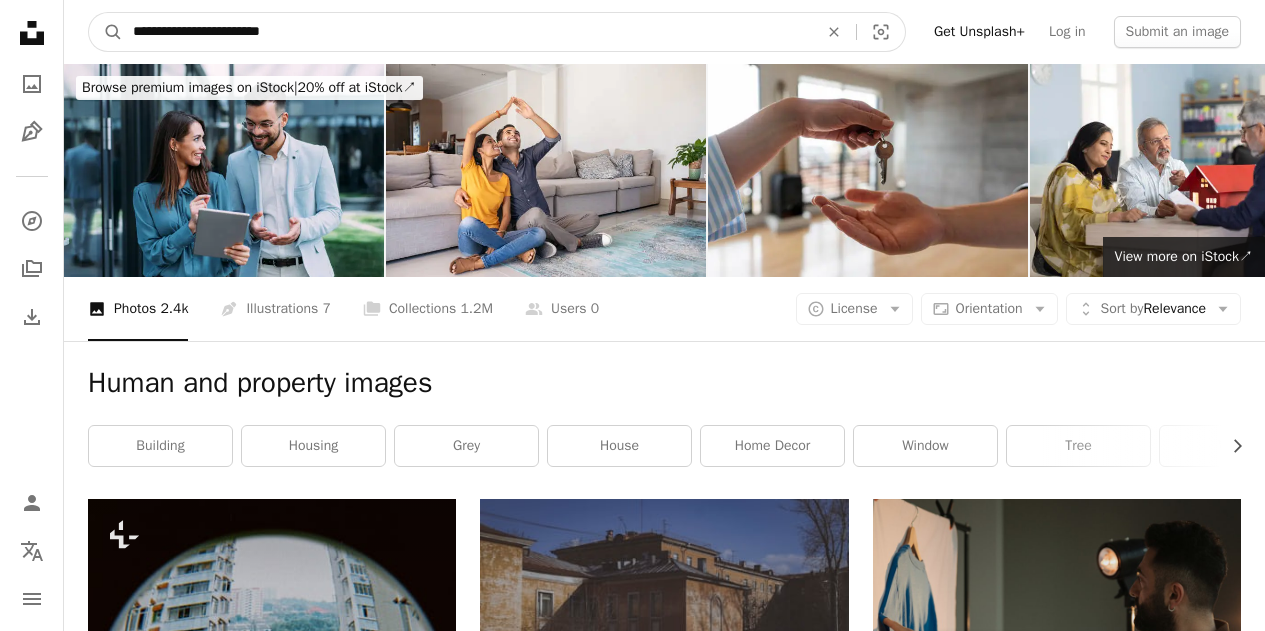 drag, startPoint x: 347, startPoint y: 29, endPoint x: 202, endPoint y: 33, distance: 145.05516 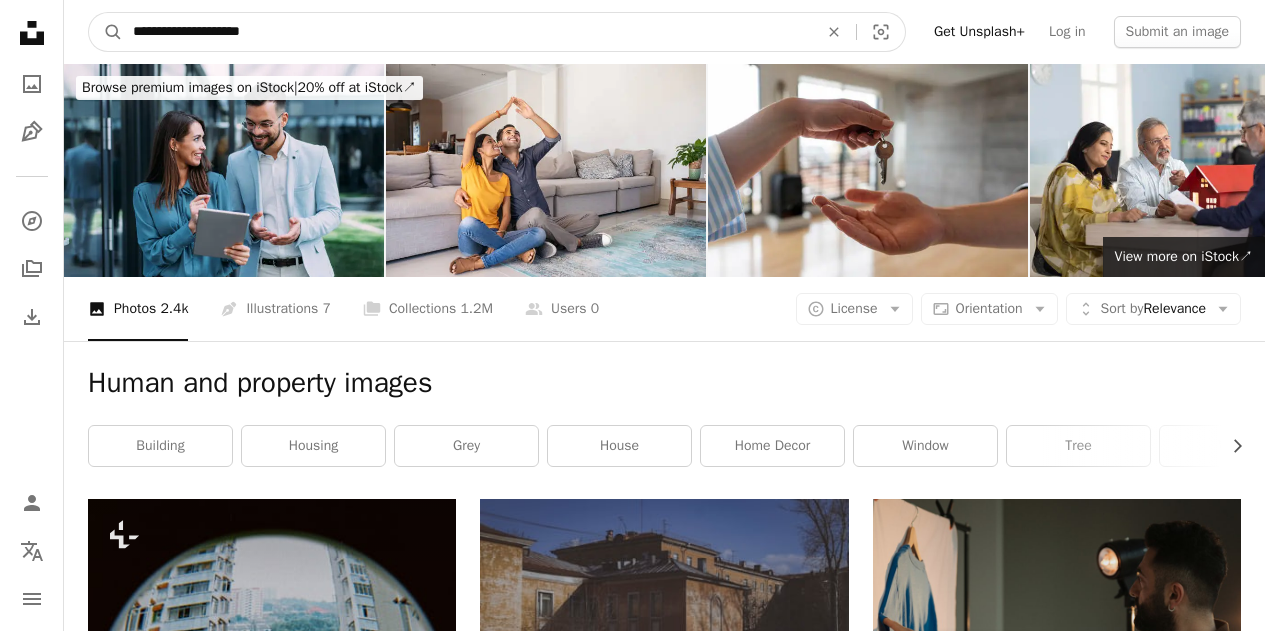 type on "**********" 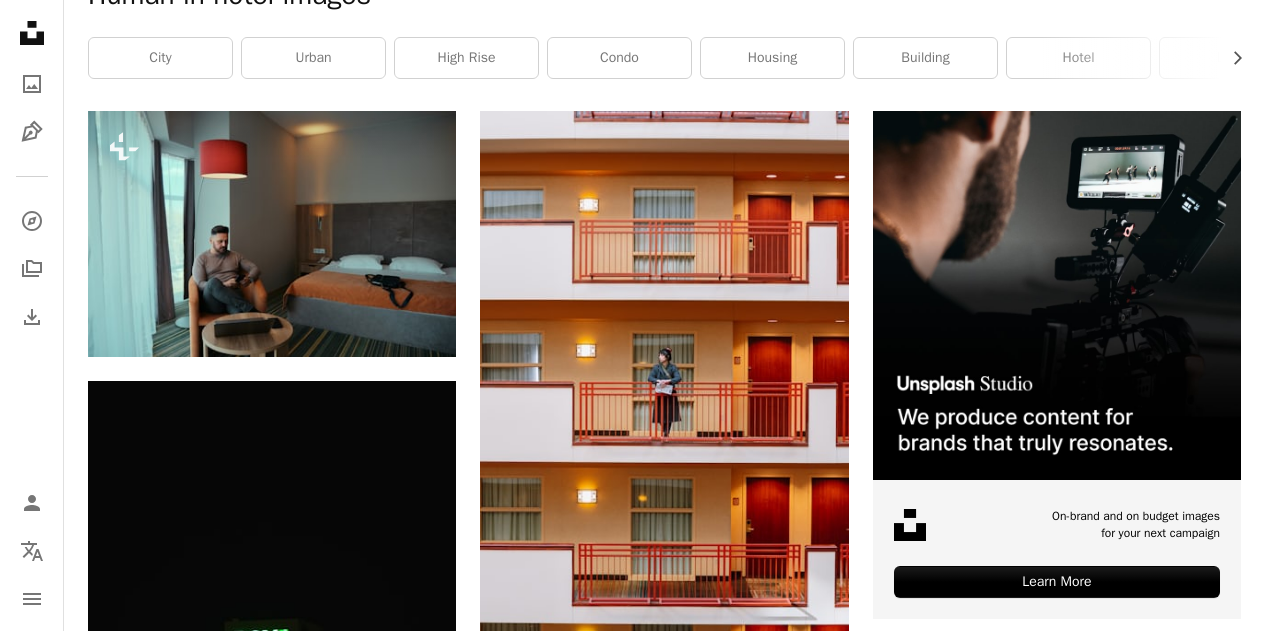 scroll, scrollTop: 0, scrollLeft: 0, axis: both 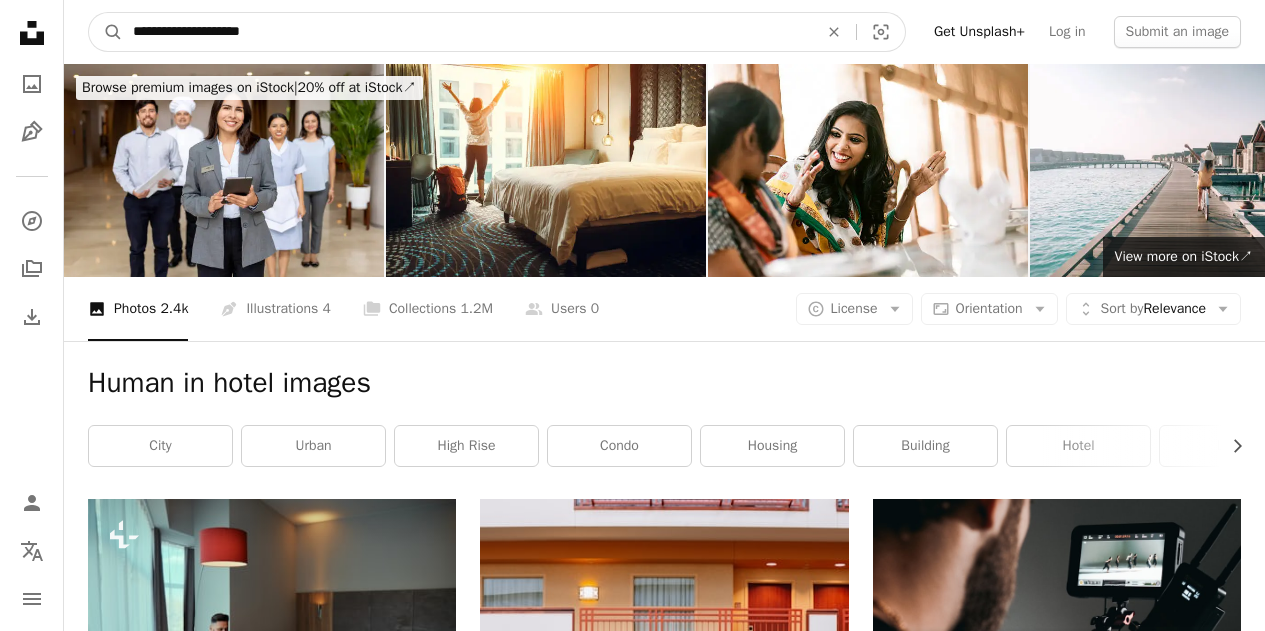 drag, startPoint x: 230, startPoint y: 30, endPoint x: 198, endPoint y: 30, distance: 32 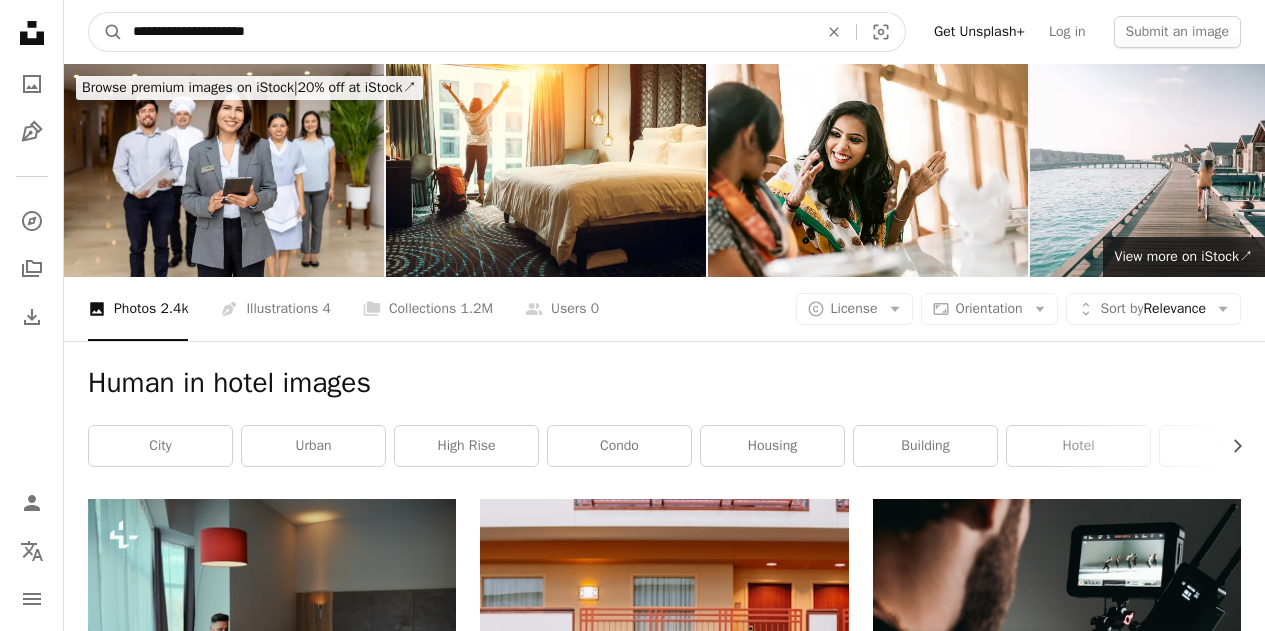 type on "**********" 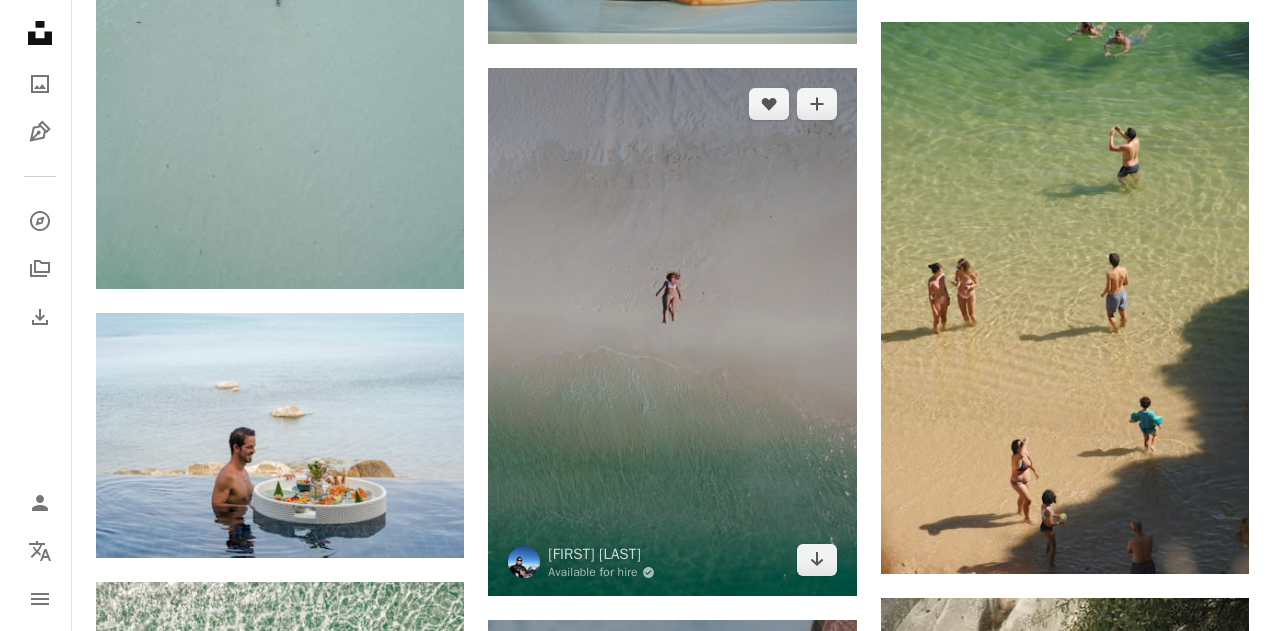 scroll, scrollTop: 1300, scrollLeft: 0, axis: vertical 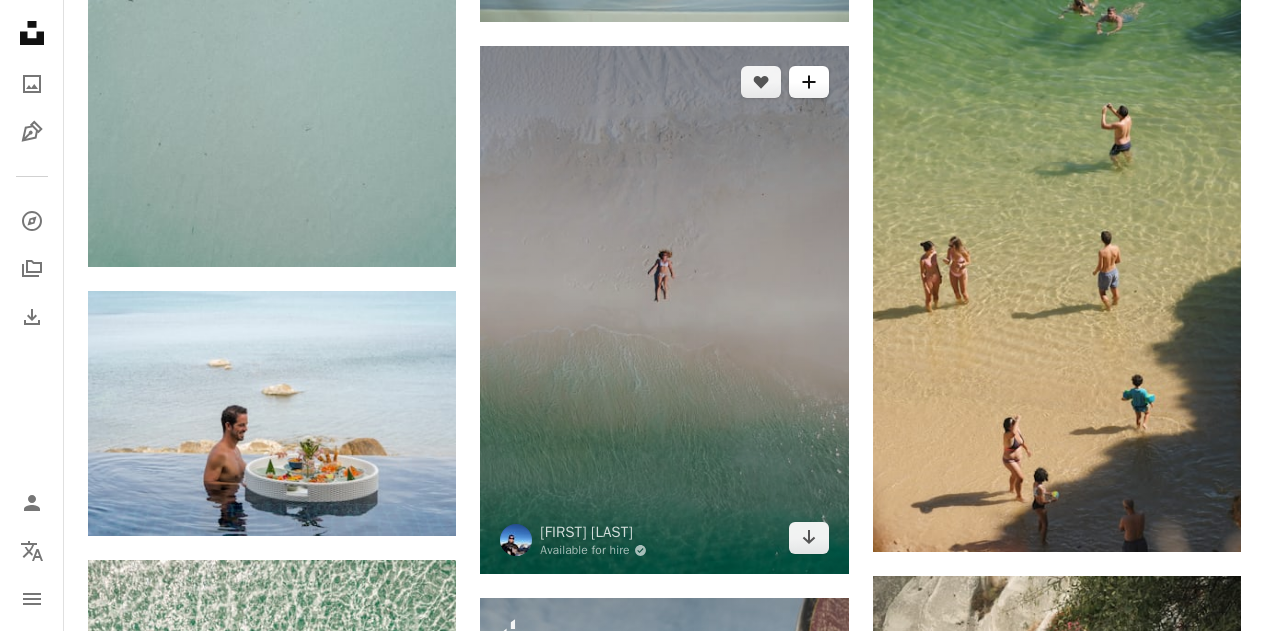 click on "A plus sign" 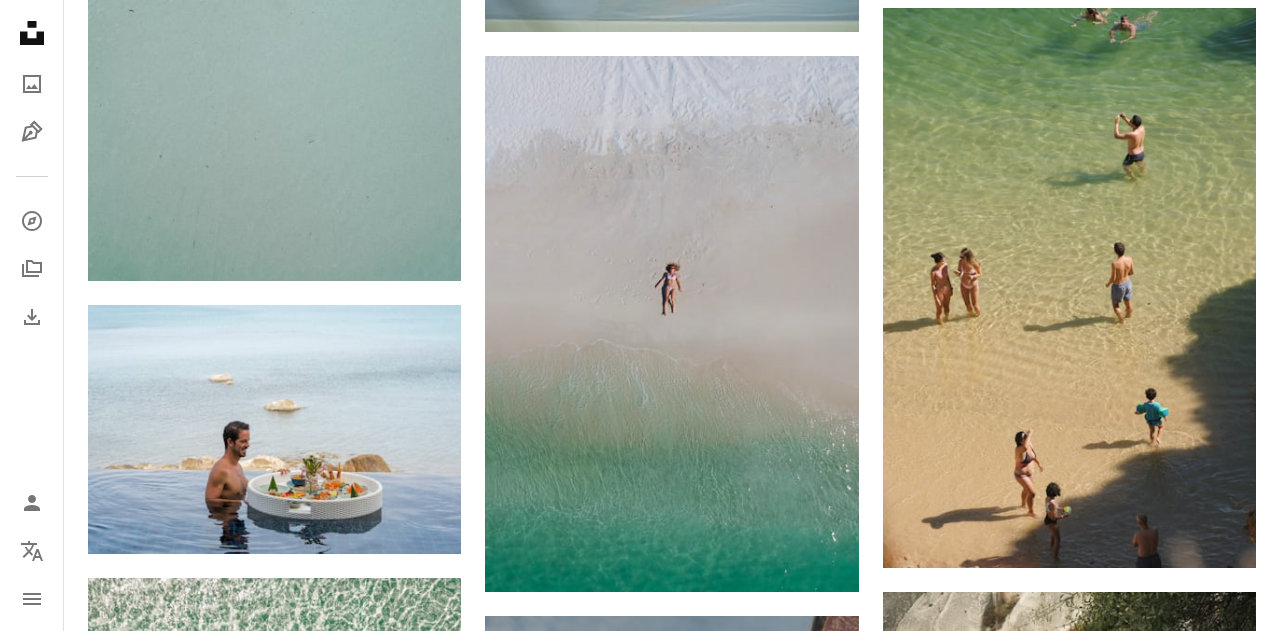 scroll, scrollTop: 210, scrollLeft: 0, axis: vertical 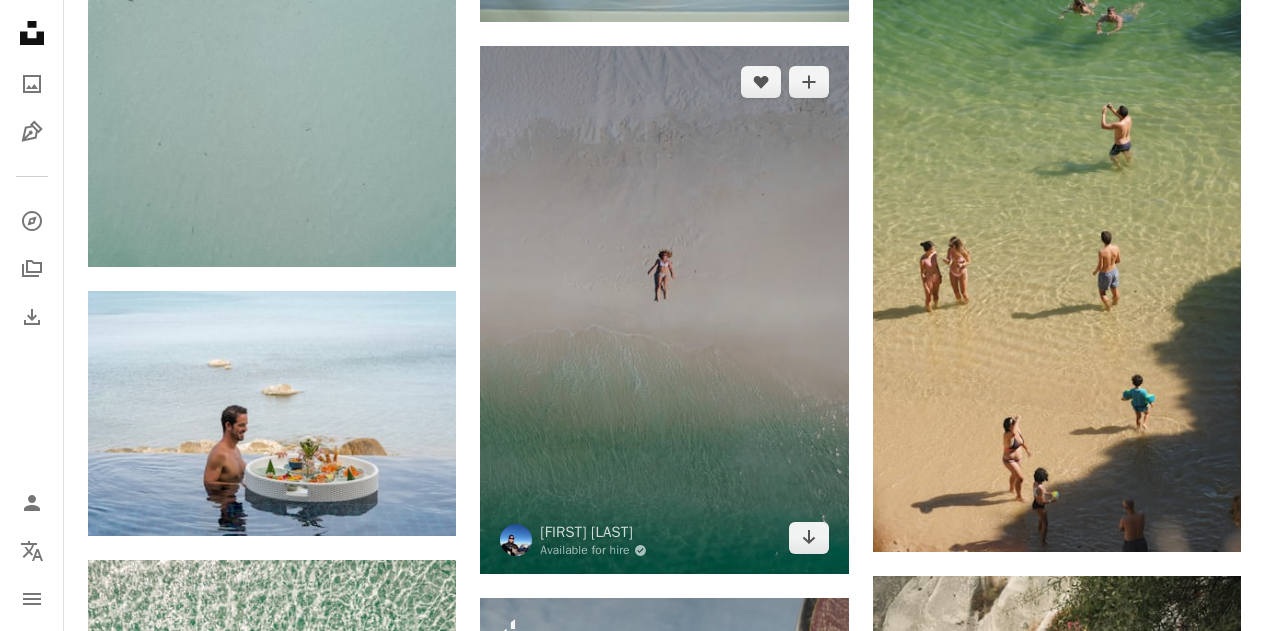 click at bounding box center [664, 310] 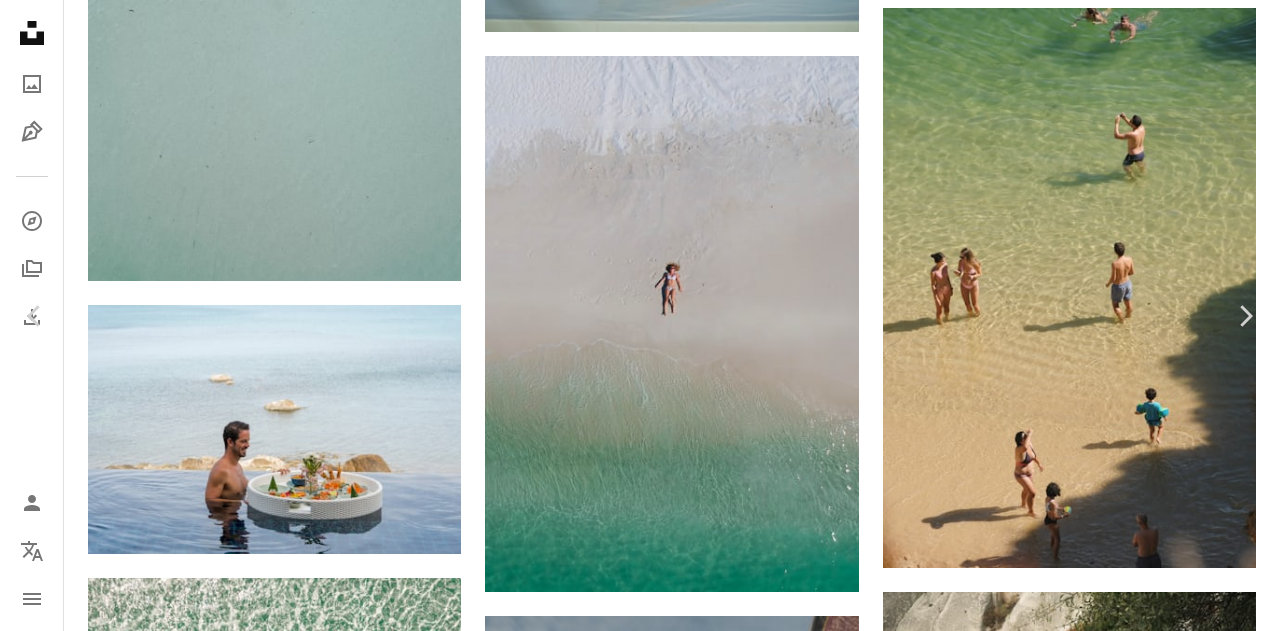 click on "Download free" at bounding box center (1081, 3163) 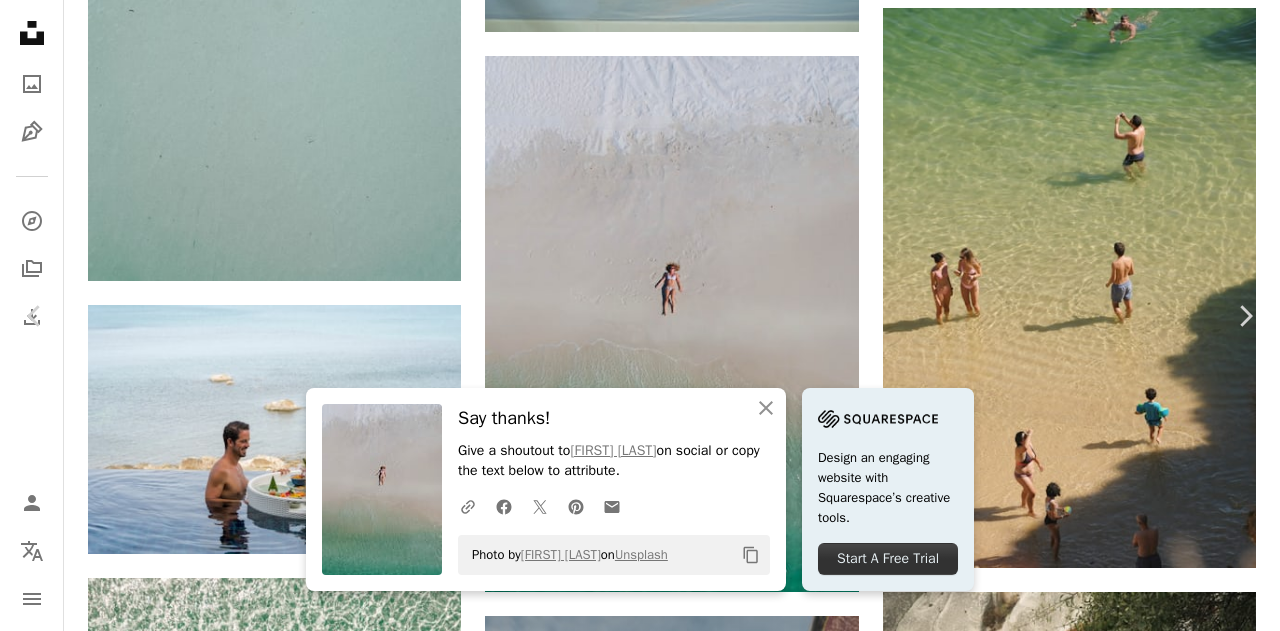 click on "An X shape Chevron left Chevron right An X shape Close Say thanks! Give a shoutout to  [NAME]  on social or copy the text below to attribute. A URL sharing icon (chains) Facebook icon X (formerly Twitter) icon Pinterest icon An envelope Photo by  [NAME]  on  Unsplash
Copy content Design an engaging website with Squarespace’s creative tools. Start A Free Trial [NAME] Available for hire A checkmark inside of a circle A heart A plus sign Download free Chevron down Zoom in Views 68,339 Downloads 136 A forward-right arrow Share Info icon Info More Actions Calendar outlined Published on  August 26, 2020 Camera DJI, FC1102 Safety Free to use under the  Unsplash License human sea green sport grey sports surfing outdoors teal sea waves Creative Commons images Browse premium related images on iStock  |  Save 20% with code UNSPLASH20 View more on iStock  ↗ Related images A heart A plus sign [NAME] Arrow pointing down Plus sign for Unsplash+ A heart A plus sign [NAME] For  Unsplash+ For" at bounding box center [640, 3431] 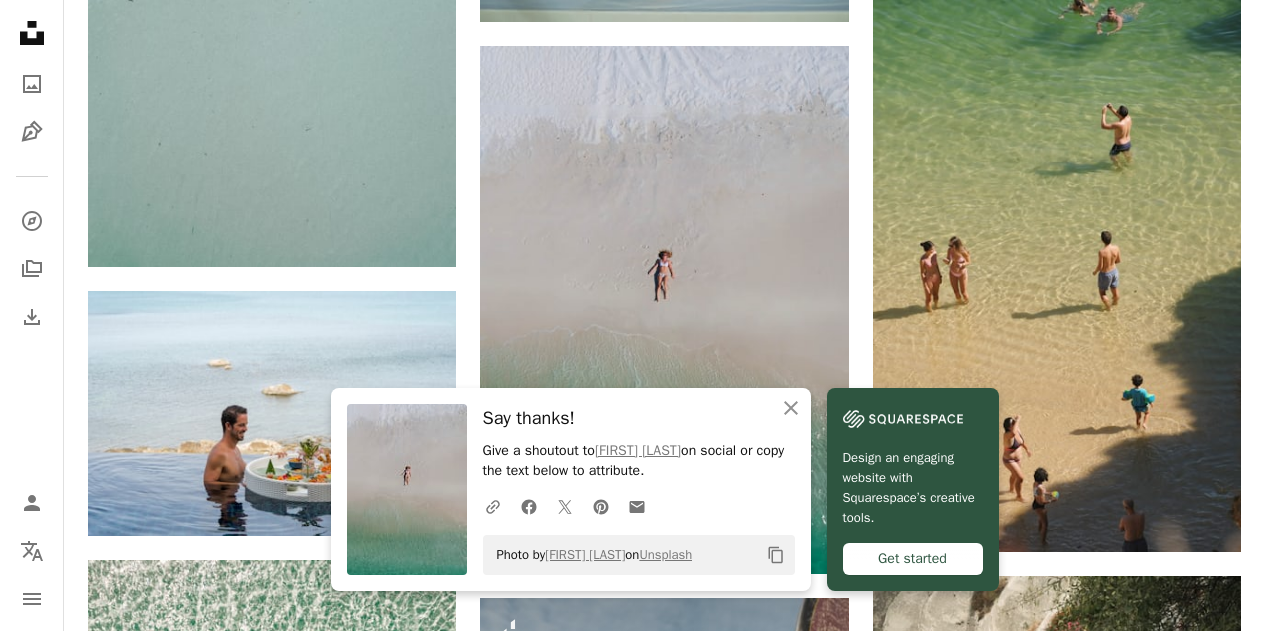 click on "Plus sign for Unsplash+ A heart A plus sign [NAME] For  Unsplash+ A lock Download A heart A plus sign [NAME] Available for hire A checkmark inside of a circle Arrow pointing down A heart A plus sign [NAME] Available for hire A checkmark inside of a circle Arrow pointing down A heart A plus sign Rayyu Maldives Available for hire A checkmark inside of a circle Arrow pointing down A heart A plus sign [NAME] Arrow pointing down Plus sign for Unsplash+ A heart A plus sign A. C. For  Unsplash+ A lock Download A heart A plus sign Eyram ds Arrow pointing down A heart A plus sign [NAME] Arrow pointing down Plus sign for Unsplash+ A heart A plus sign Getty Images For  Unsplash+ A lock Download A heart A plus sign [NAME] Available for hire A checkmark inside of a circle Arrow pointing down Plus sign for Unsplash+ A heart A plus sign [NAME] For  Unsplash+ A lock Download A heart A plus sign [NAME] Arrow pointing down A heart A plus sign" at bounding box center (664, 700) 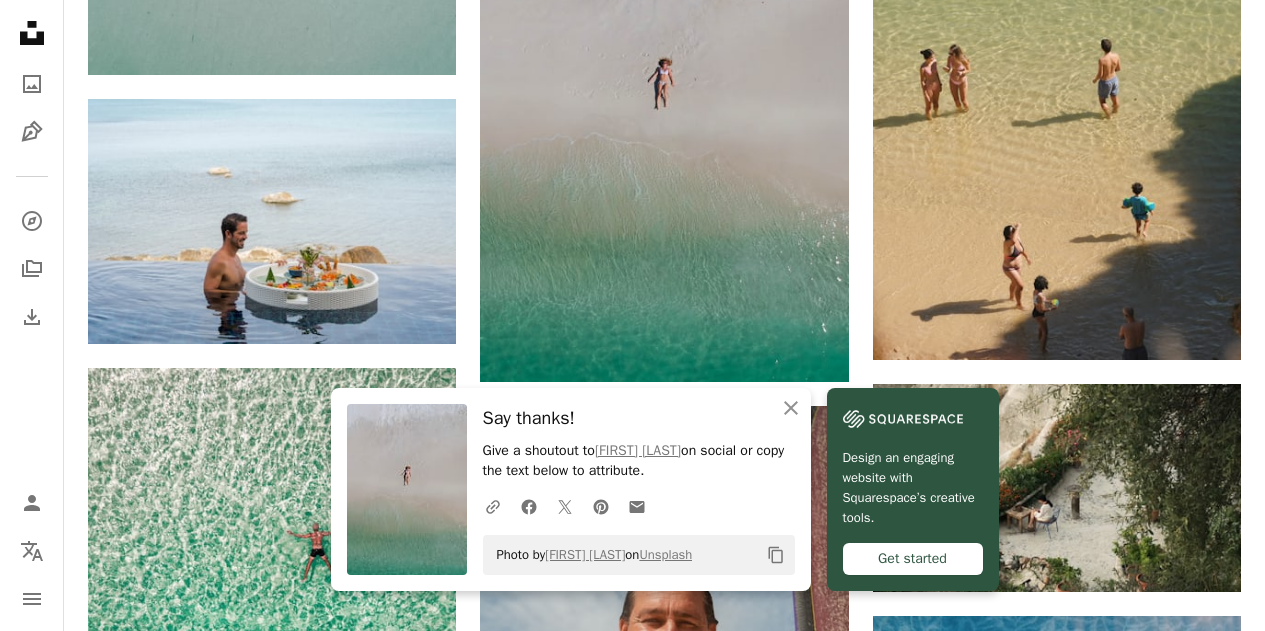 scroll, scrollTop: 1500, scrollLeft: 0, axis: vertical 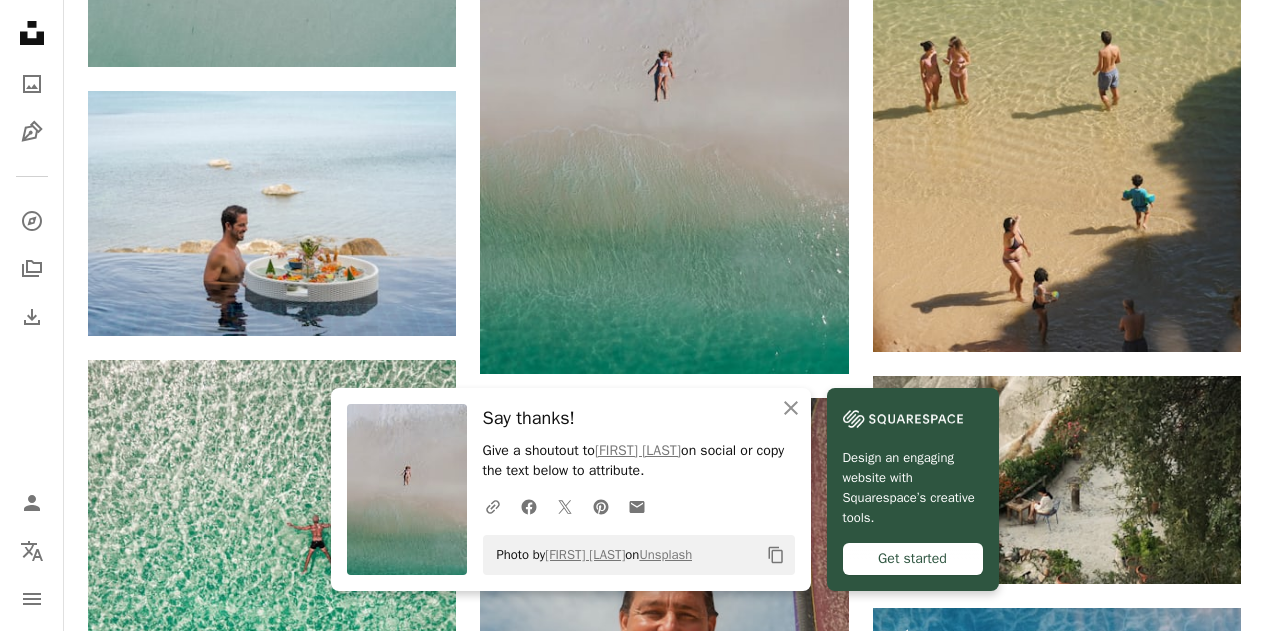 click at bounding box center (1250, 616) 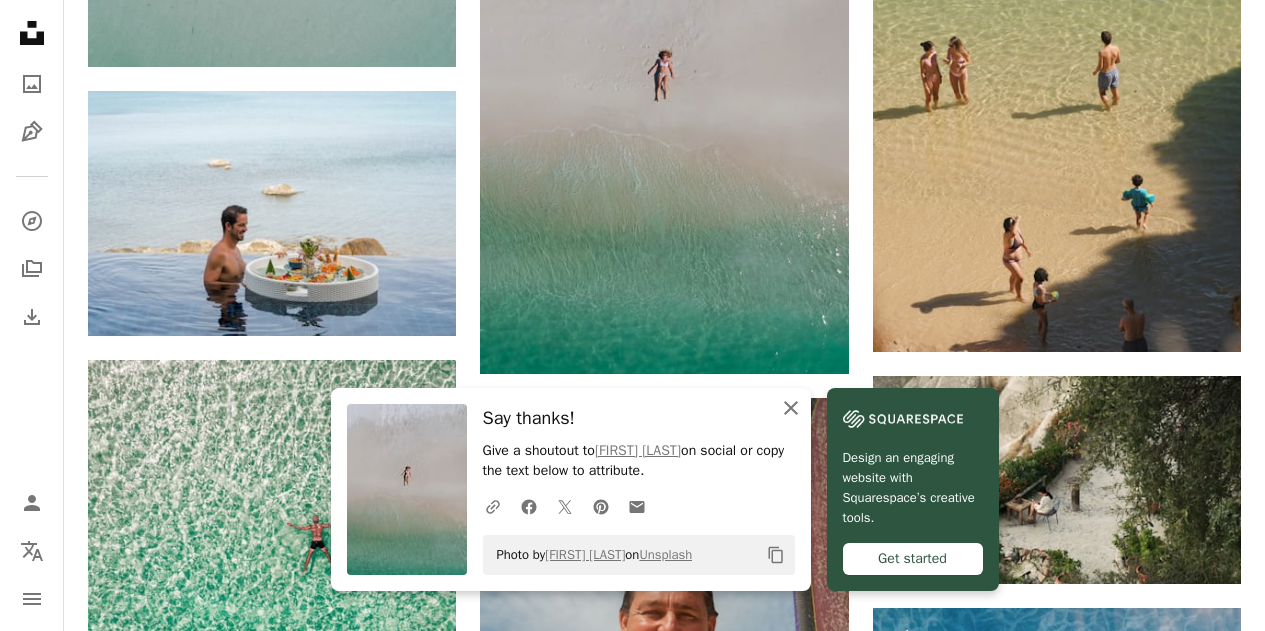 click on "An X shape" 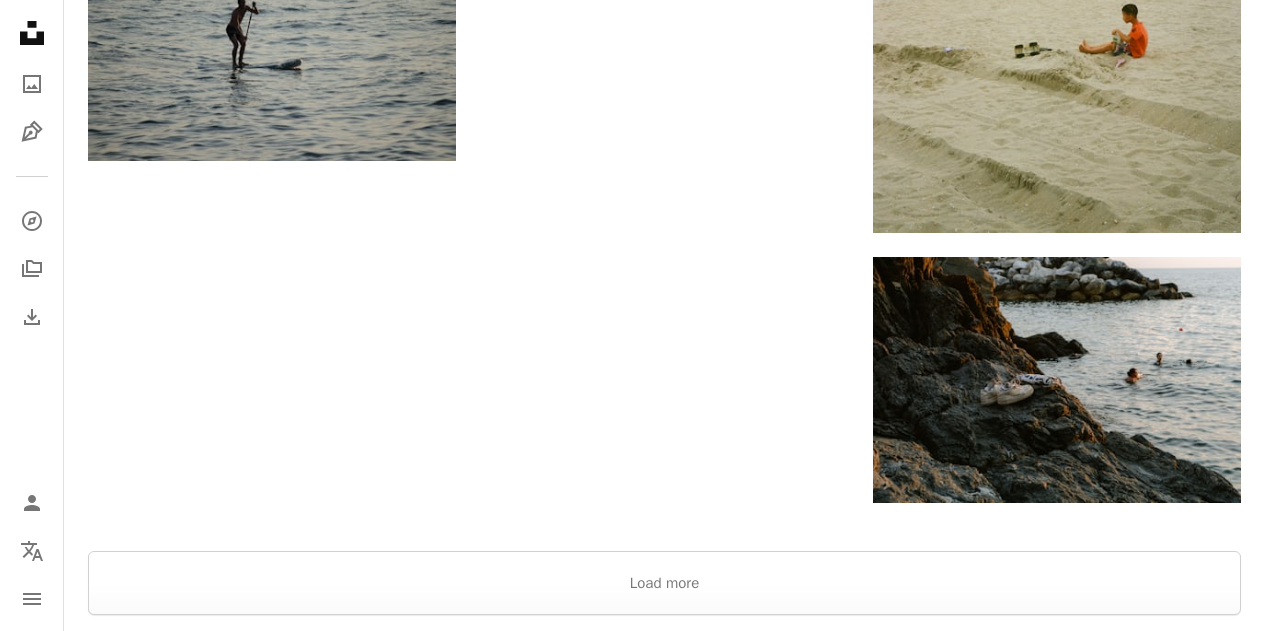 scroll, scrollTop: 3400, scrollLeft: 0, axis: vertical 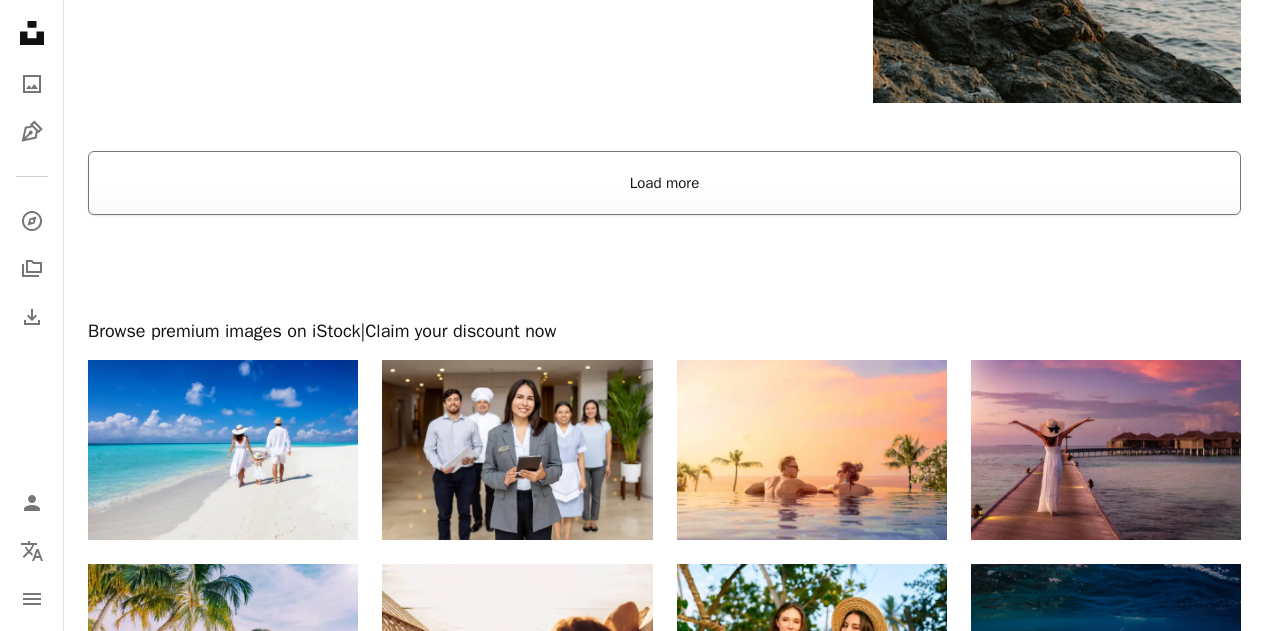 click on "Load more" at bounding box center [664, 183] 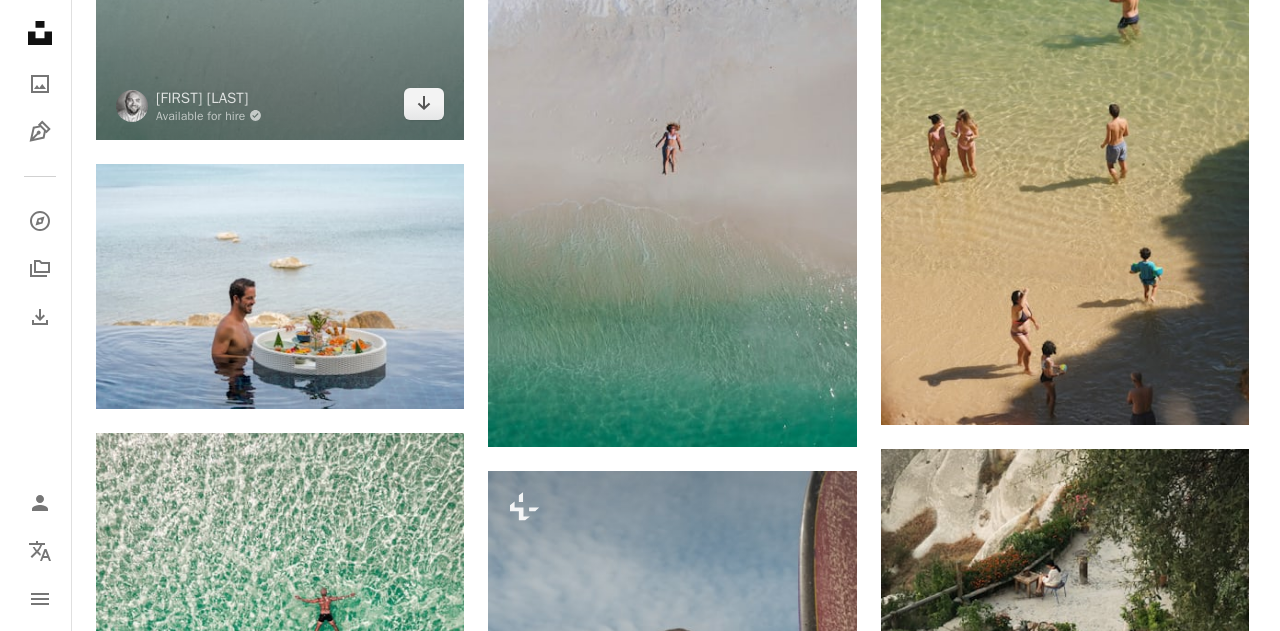 scroll, scrollTop: 1425, scrollLeft: 0, axis: vertical 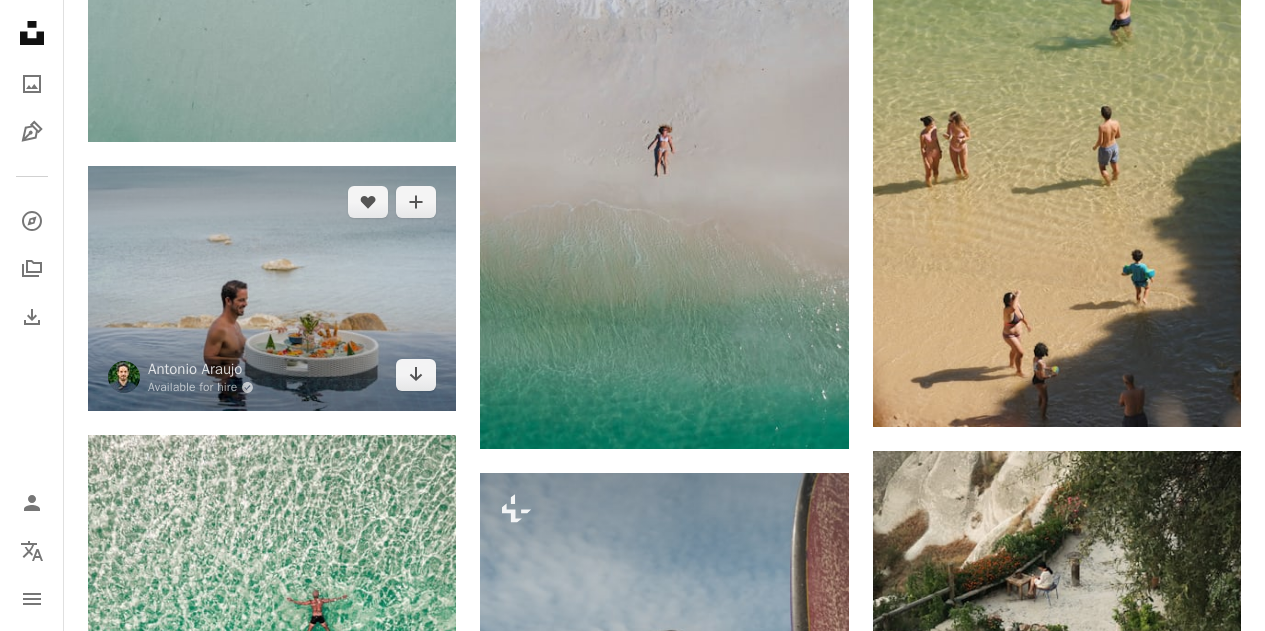 click at bounding box center [272, 289] 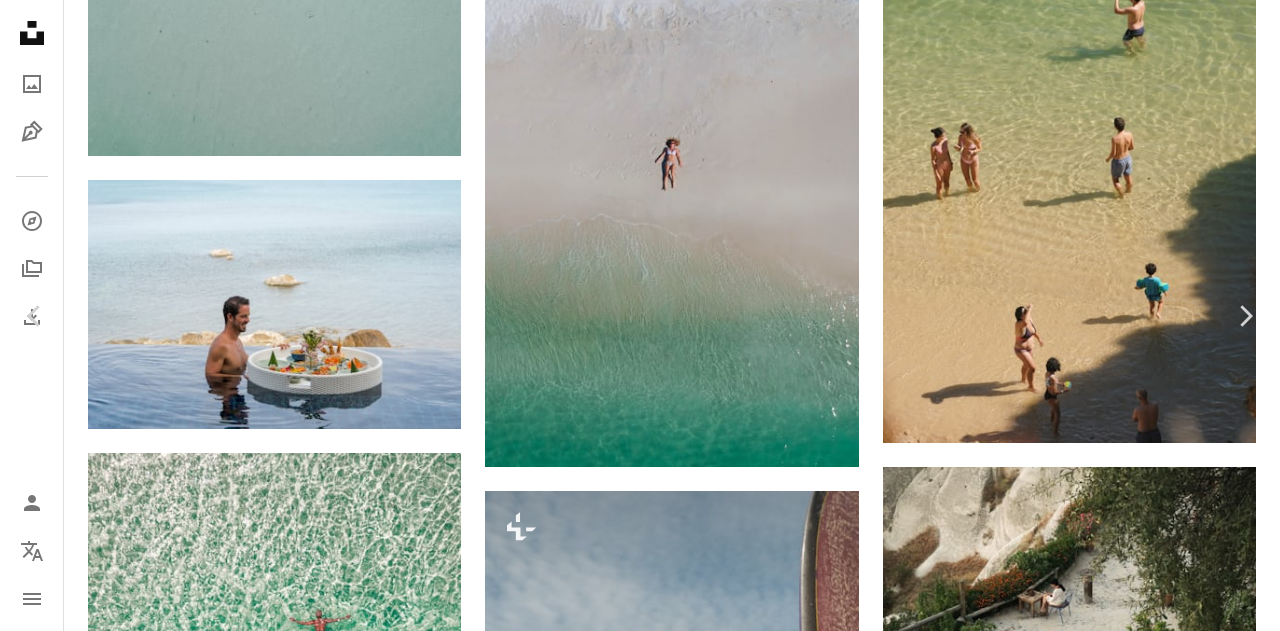 scroll, scrollTop: 3813, scrollLeft: 0, axis: vertical 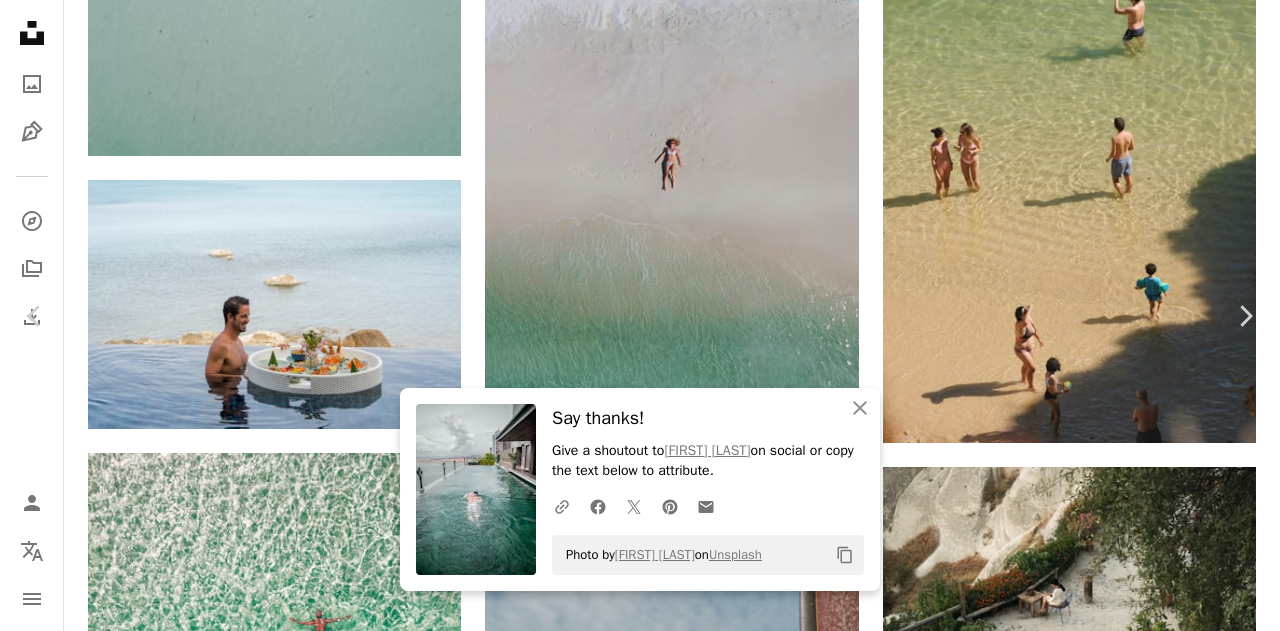 click on "A heart A plus sign [NAME] Available for hire A checkmark inside of a circle Arrow pointing down Plus sign for Unsplash+ A heart A plus sign Curated Lifestyle For  Unsplash+ A lock Download A heart A plus sign [NAME] Available for hire A checkmark inside of a circle Arrow pointing down A heart A plus sign [NAME] Available for hire A checkmark inside of a circle Arrow pointing down A heart A plus sign [NAME] Available for hire A checkmark inside of a circle Arrow pointing down A heart A plus sign [NAME] Available for hire A checkmark inside of a circle Arrow pointing down Plus sign for Unsplash+ A heart A plus sign Getty Images For  Unsplash+ A lock Download A heart A plus sign" at bounding box center [632, 7478] 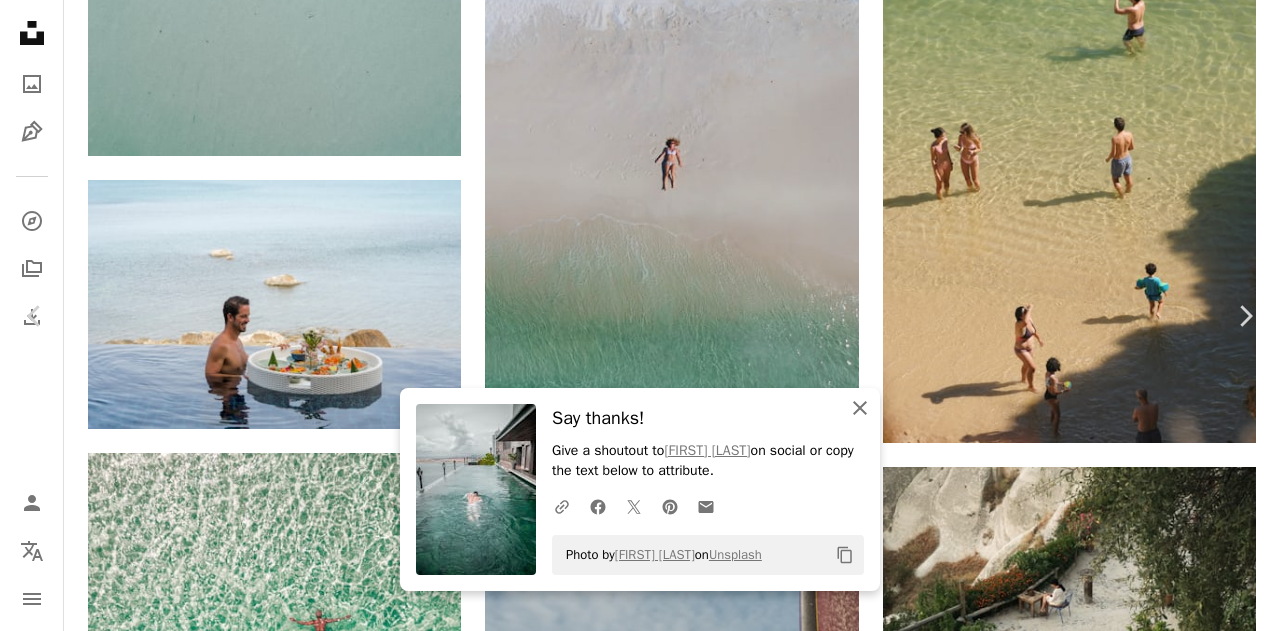 click on "An X shape" 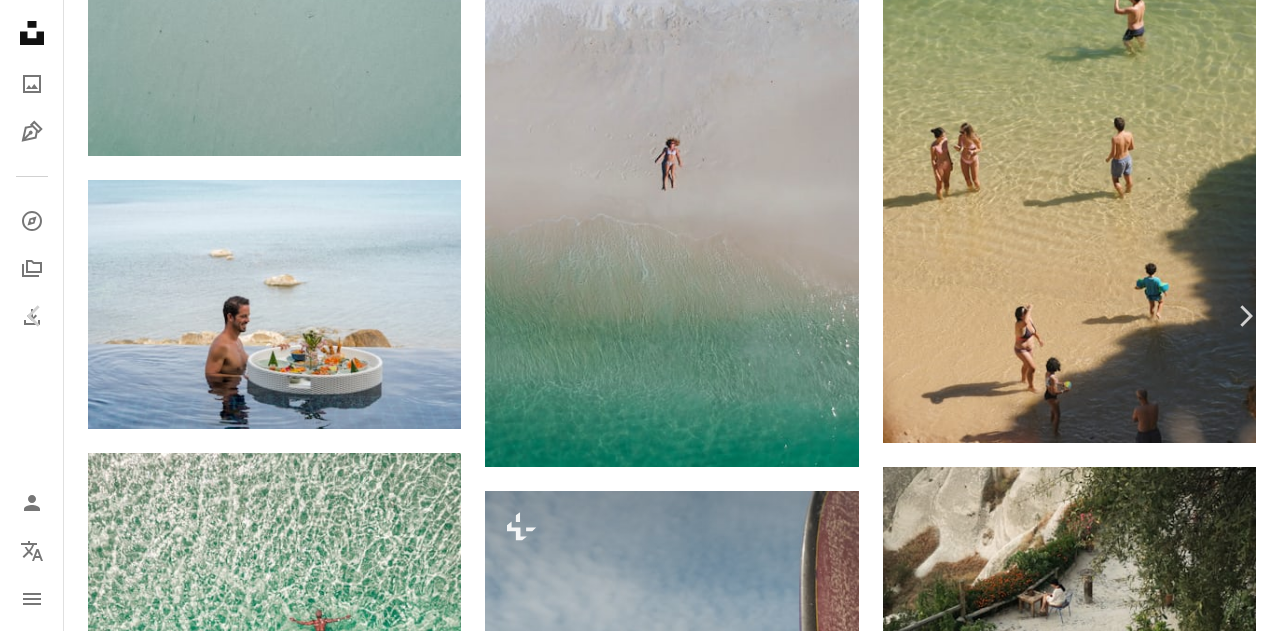 click on "An X shape Join Unsplash Already have an account?  Login First name Last name Email Username  (only letters, numbers and underscores) Password  (min. 8 char) Join By joining, you agree to the  Terms  and  Privacy Policy ." at bounding box center (640, 8140) 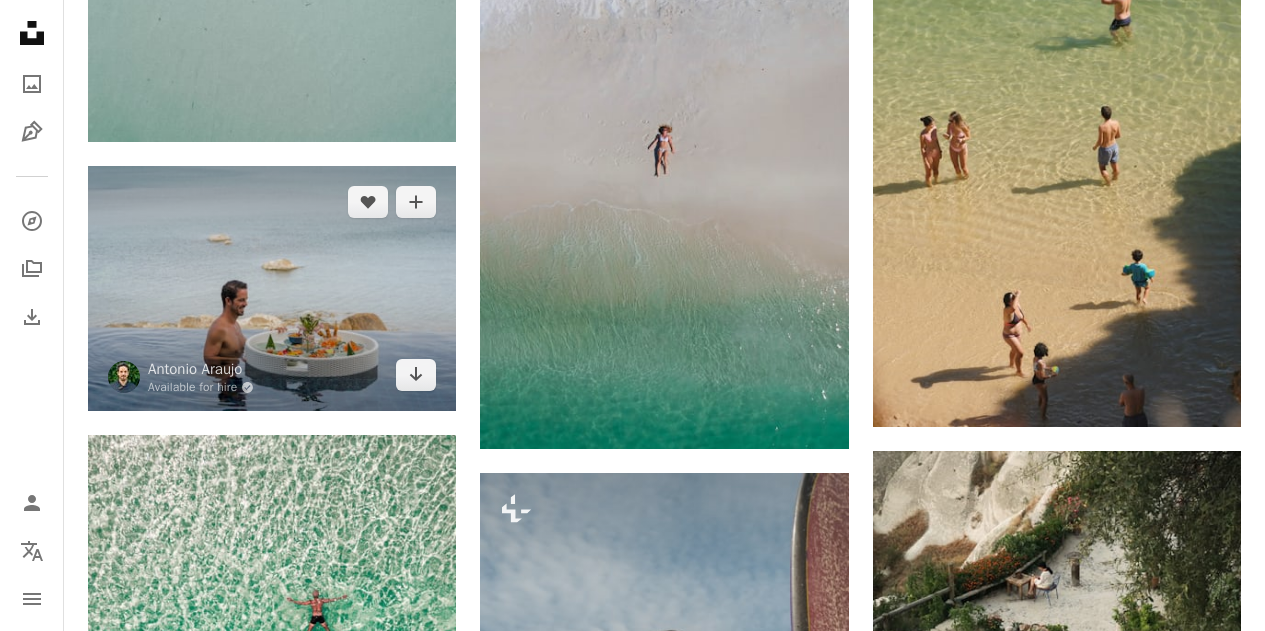 click at bounding box center [272, 289] 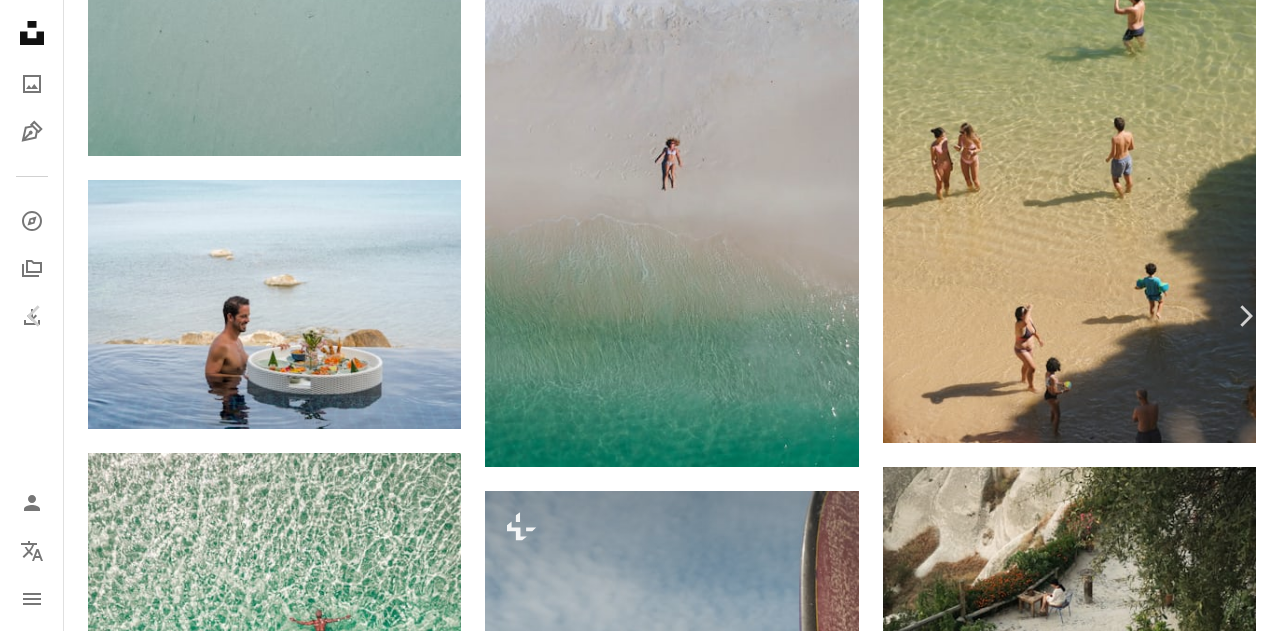 scroll, scrollTop: 8244, scrollLeft: 0, axis: vertical 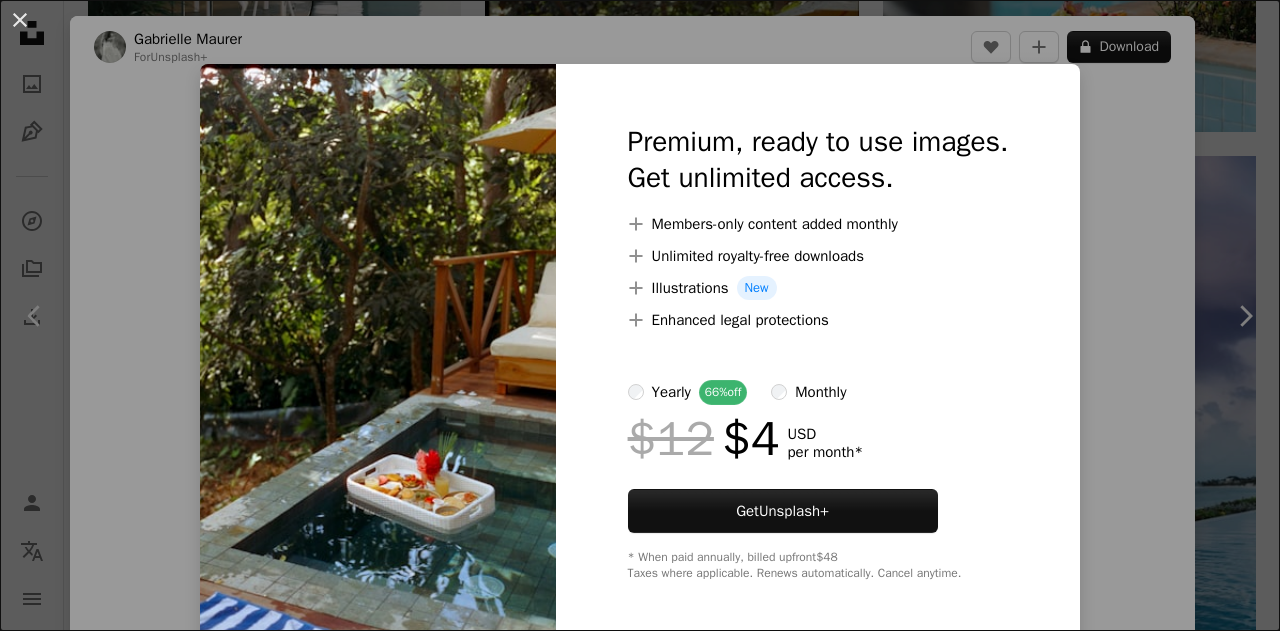 click on "An X shape Premium, ready to use images. Get unlimited access. A plus sign Members-only content added monthly A plus sign Unlimited royalty-free downloads A plus sign Illustrations  New A plus sign Enhanced legal protections yearly 66%  off monthly $12   $4 USD per month * Get  Unsplash+ * When paid annually, billed upfront  $48 Taxes where applicable. Renews automatically. Cancel anytime." at bounding box center (640, 315) 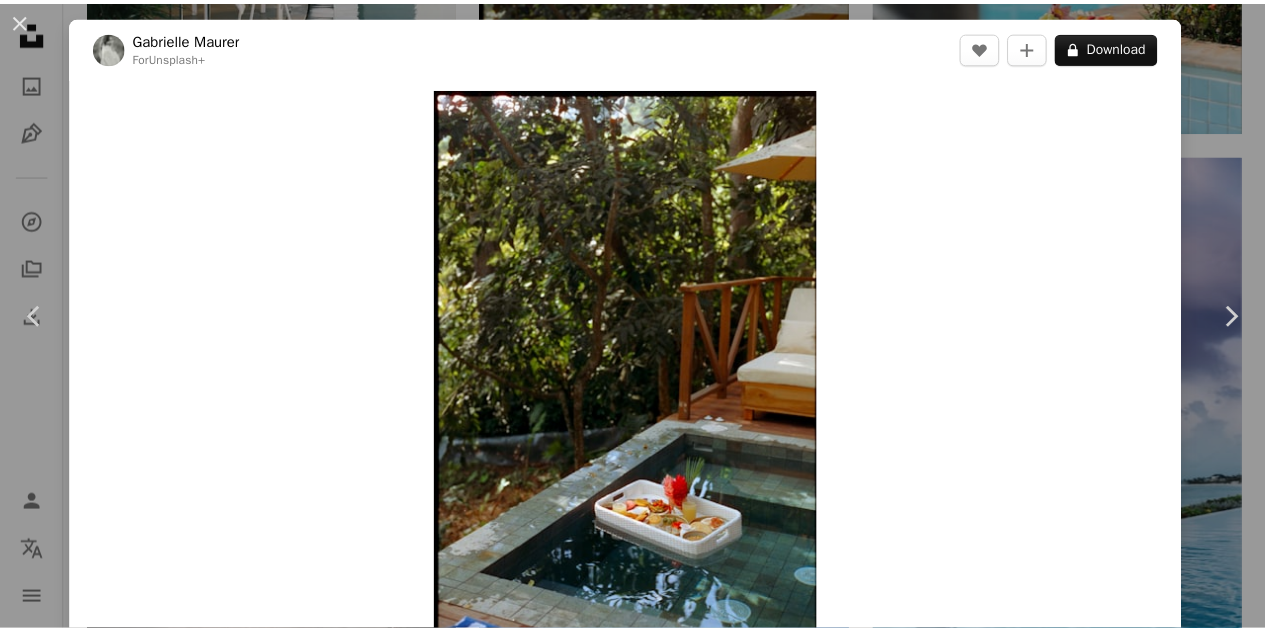 scroll, scrollTop: 500, scrollLeft: 0, axis: vertical 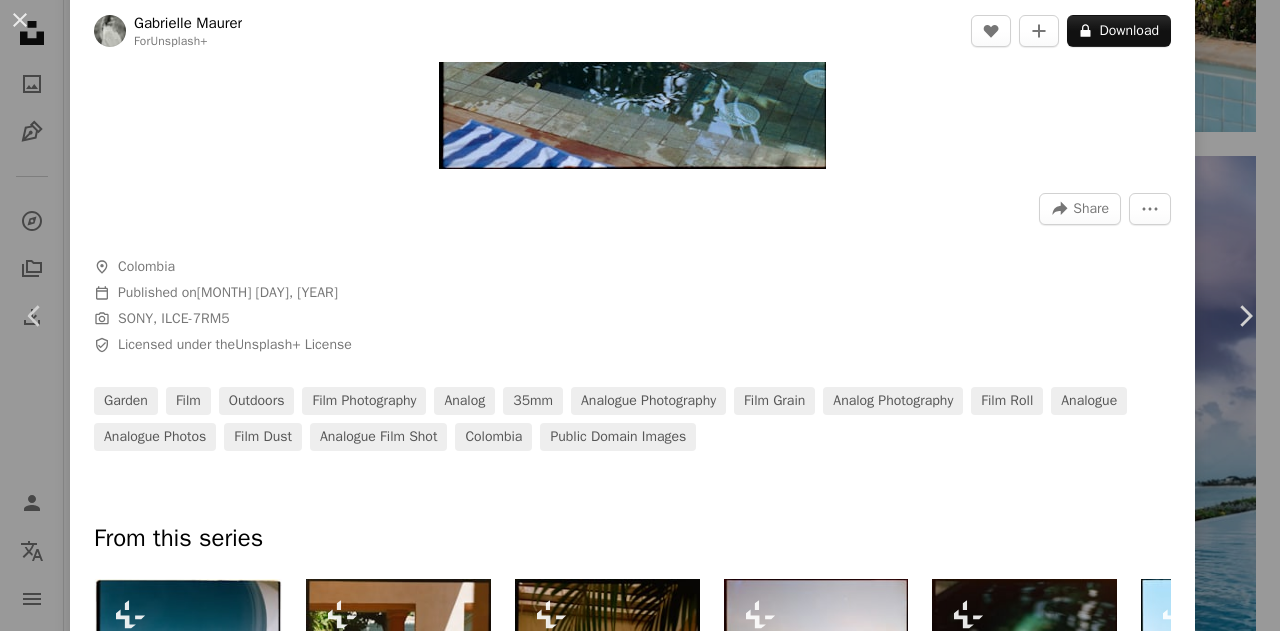 click on "An X shape Chevron left Chevron right Gabrielle Maurer For  Unsplash+ A heart A plus sign A lock Download Zoom in A forward-right arrow Share More Actions A map marker Colombia Calendar outlined Published on  April 15, 2024 Camera SONY, ILCE-7RM5 Safety Licensed under the  Unsplash+ License garden film outdoors film photography analog 35mm analogue photography film grain analog photography film roll analogue analogue photos film dust analogue film shot colombia Public domain images From this series Chevron right Plus sign for Unsplash+ Plus sign for Unsplash+ Plus sign for Unsplash+ Plus sign for Unsplash+ Plus sign for Unsplash+ Plus sign for Unsplash+ Plus sign for Unsplash+ Related images Plus sign for Unsplash+ A heart A plus sign Getty Images For  Unsplash+ A lock Download Plus sign for Unsplash+ A heart A plus sign Gabrielle Maurer For  Unsplash+ A lock Download Plus sign for Unsplash+ A heart A plus sign Pablo Merchán Montes For  Unsplash+ A lock Download Plus sign for Unsplash+ A heart A plus sign" at bounding box center [640, 315] 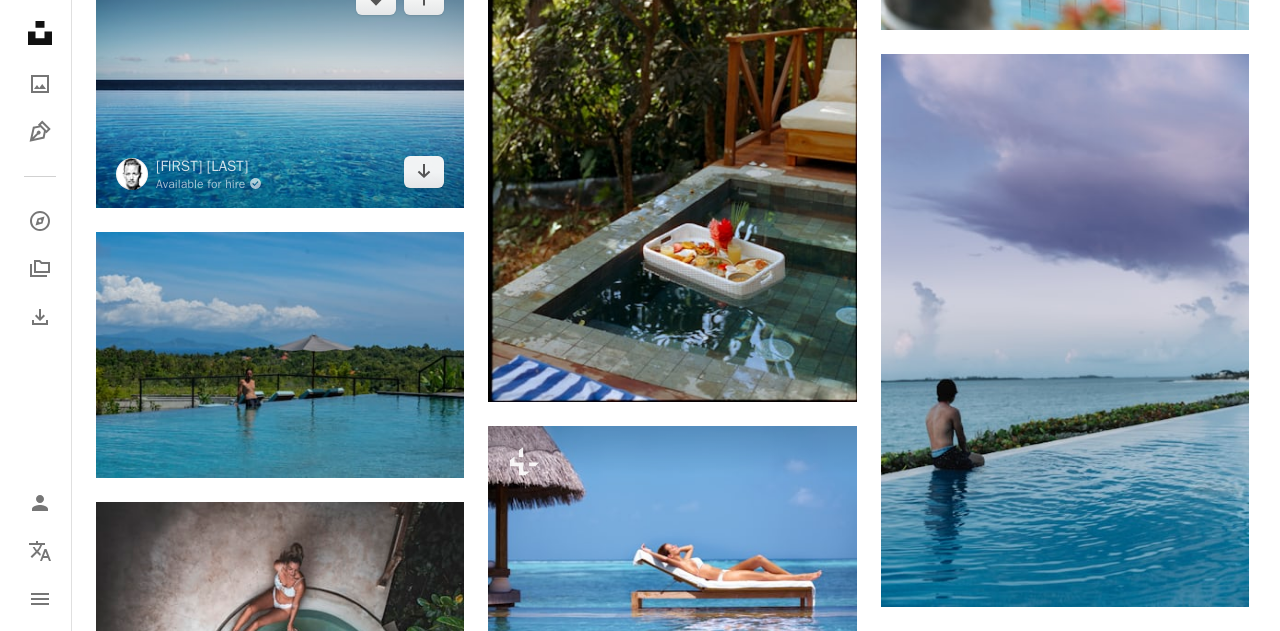 scroll, scrollTop: 837, scrollLeft: 0, axis: vertical 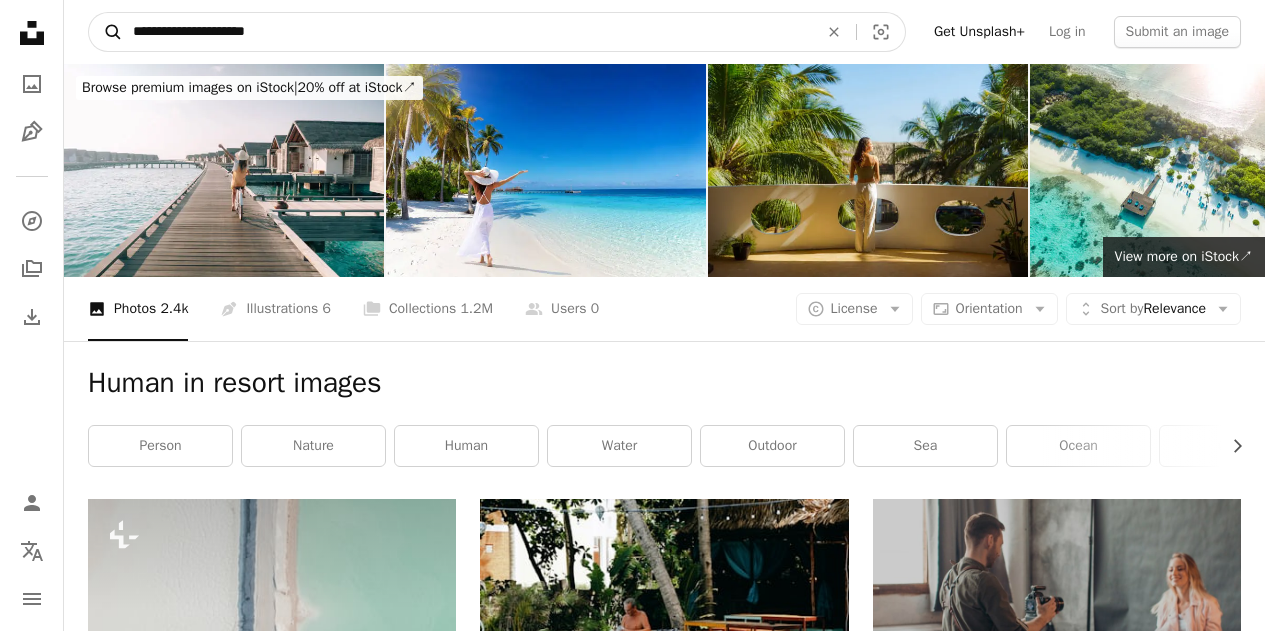 drag, startPoint x: 311, startPoint y: 29, endPoint x: 122, endPoint y: 30, distance: 189.00264 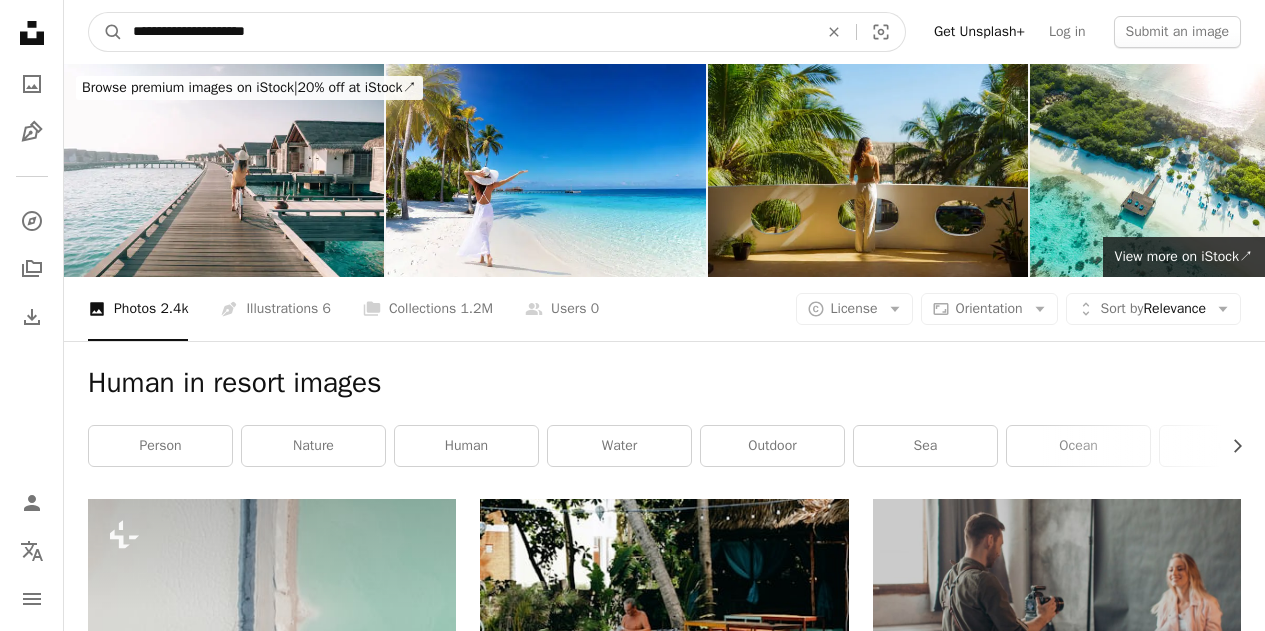 click on "**********" at bounding box center [467, 32] 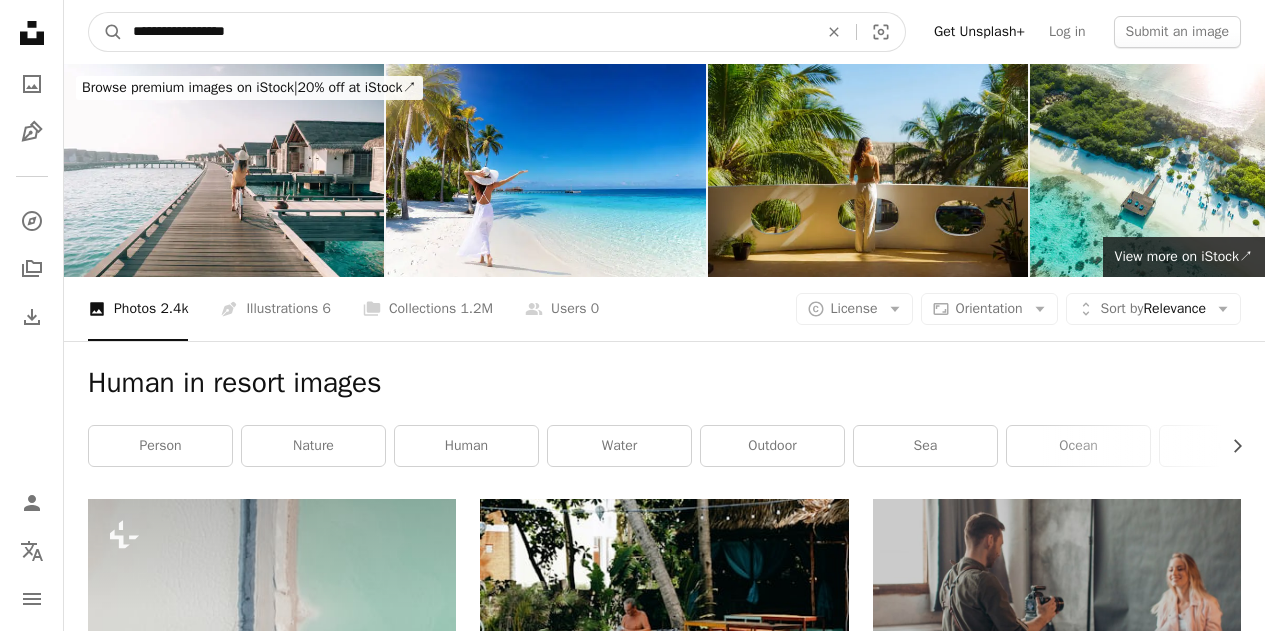 type on "**********" 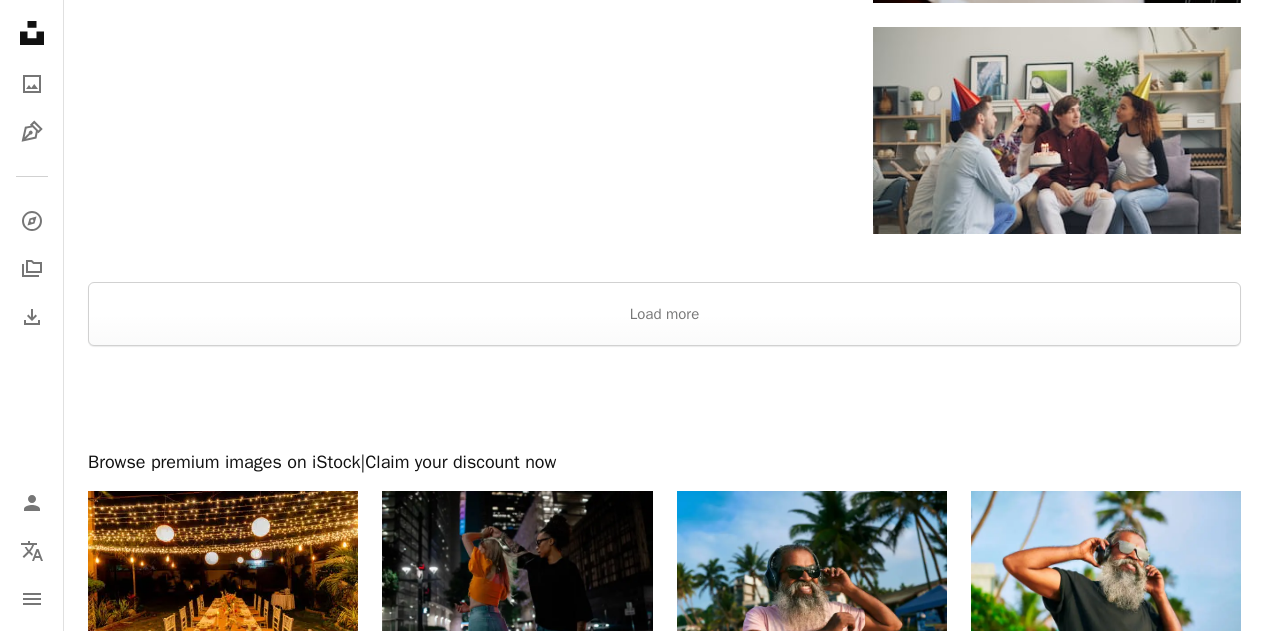 scroll, scrollTop: 3000, scrollLeft: 0, axis: vertical 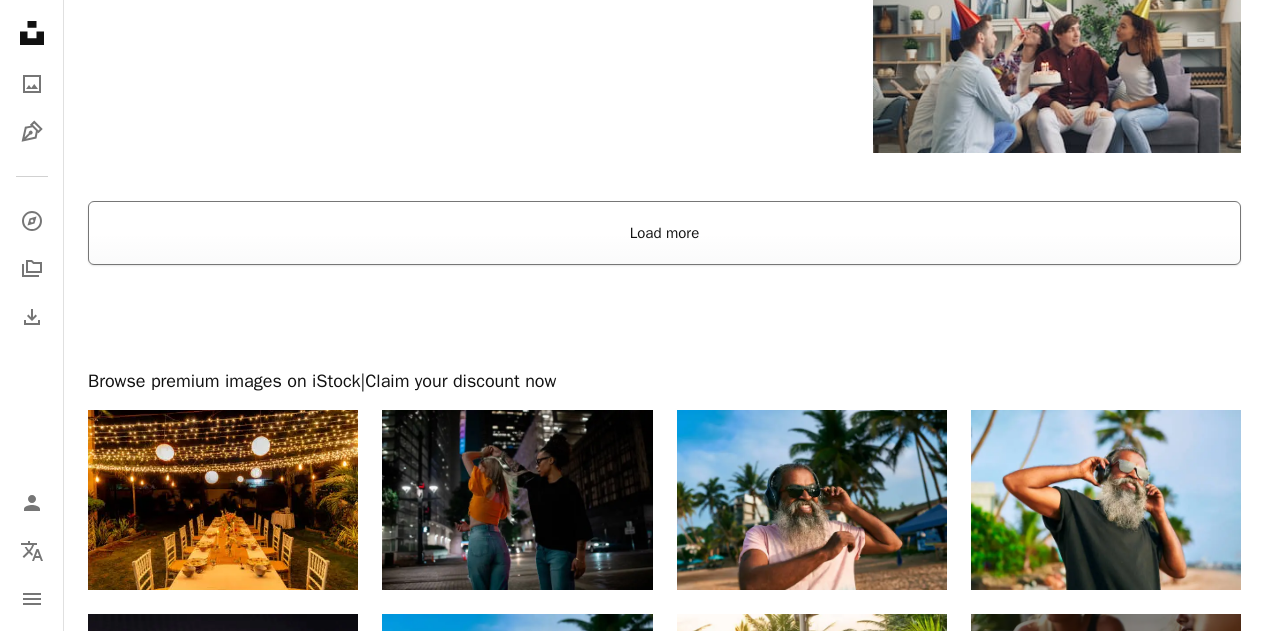click on "Load more" at bounding box center [664, 233] 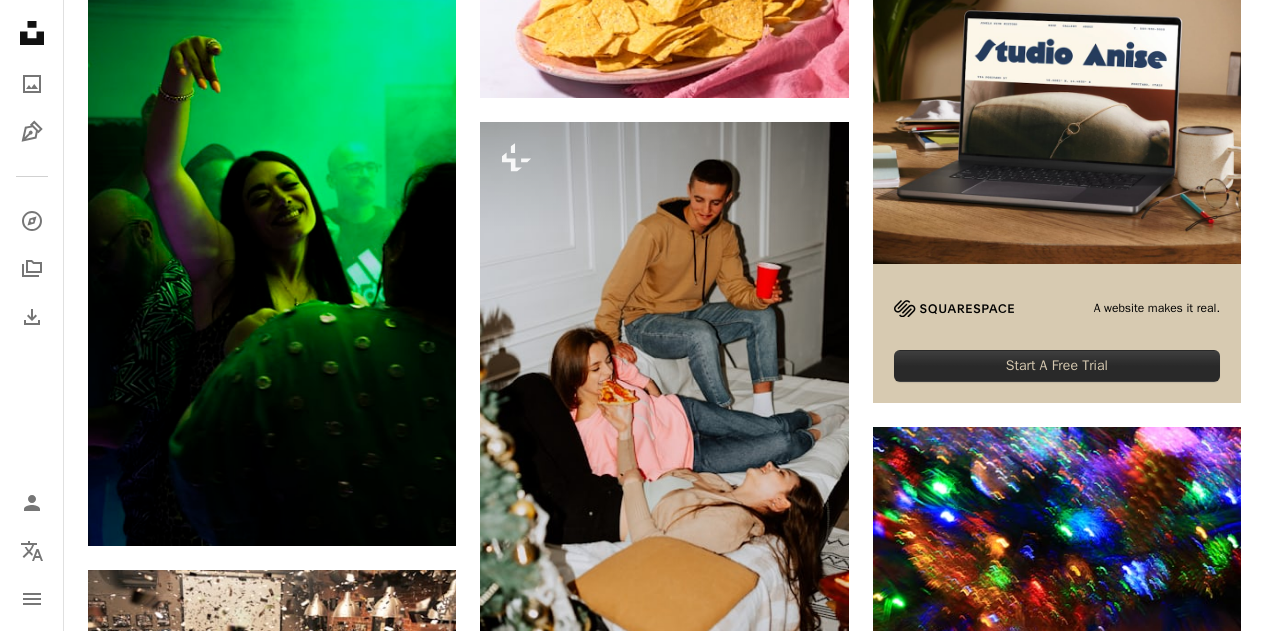 scroll, scrollTop: 6900, scrollLeft: 0, axis: vertical 